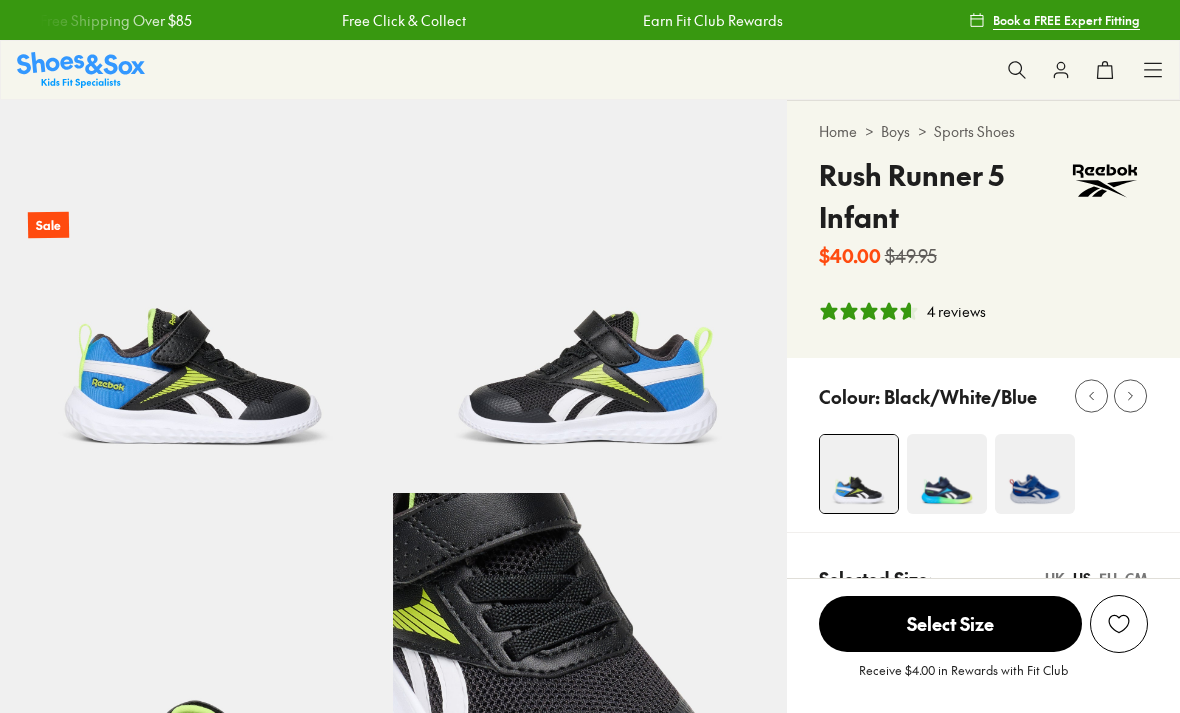 scroll, scrollTop: 0, scrollLeft: 0, axis: both 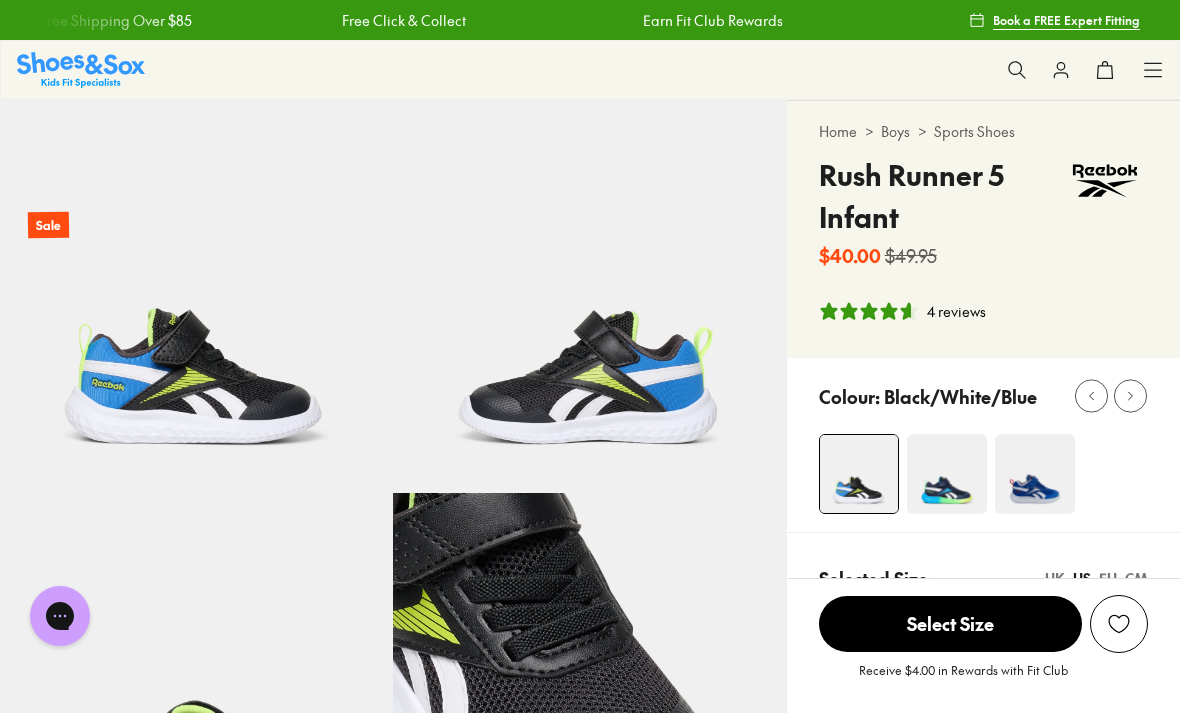 click on "Home" at bounding box center [838, 131] 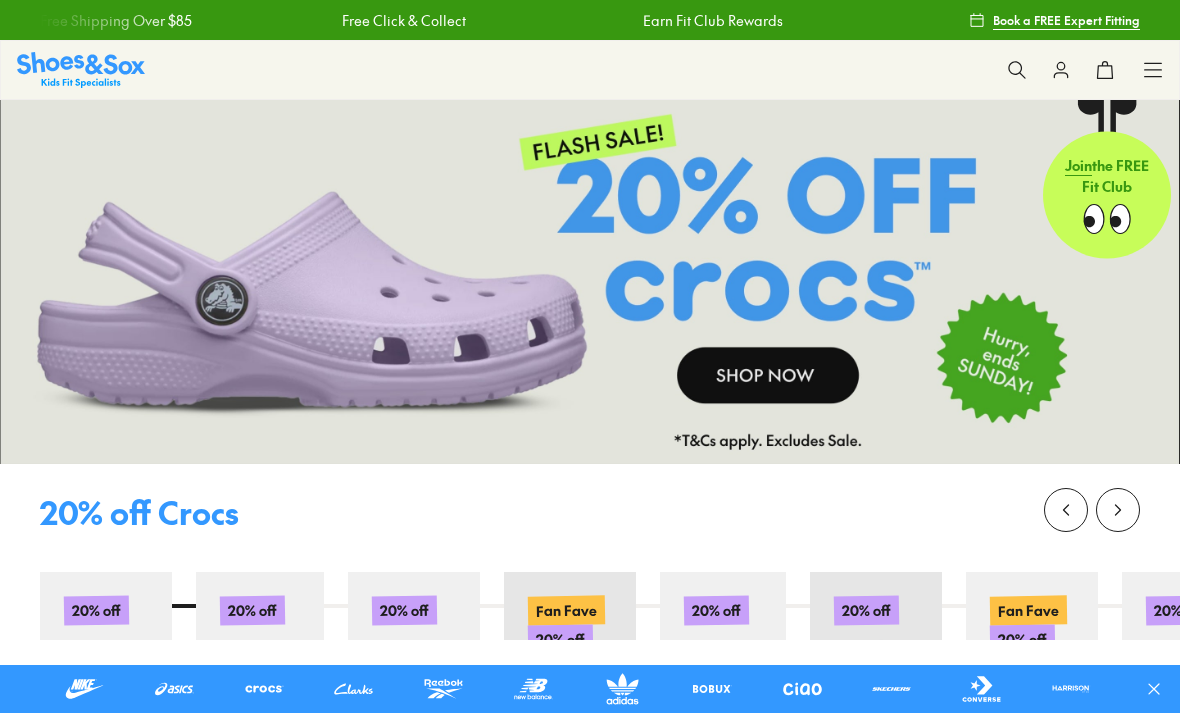 scroll, scrollTop: 0, scrollLeft: 0, axis: both 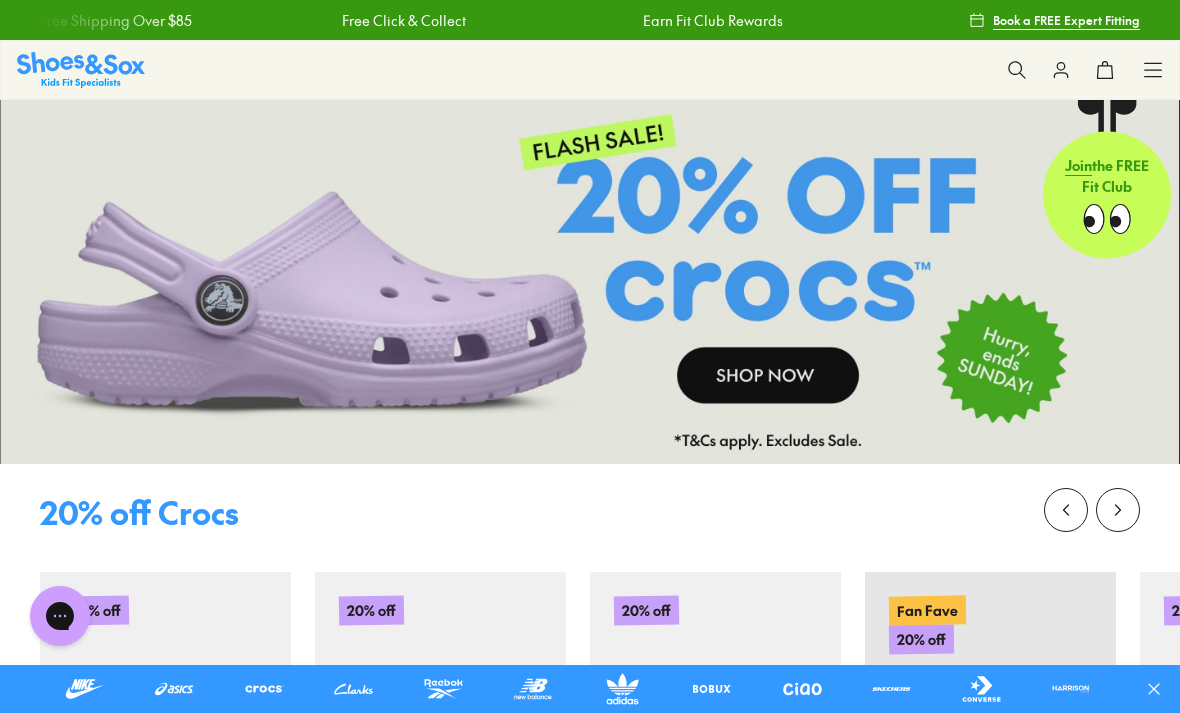 click at bounding box center [81, 69] 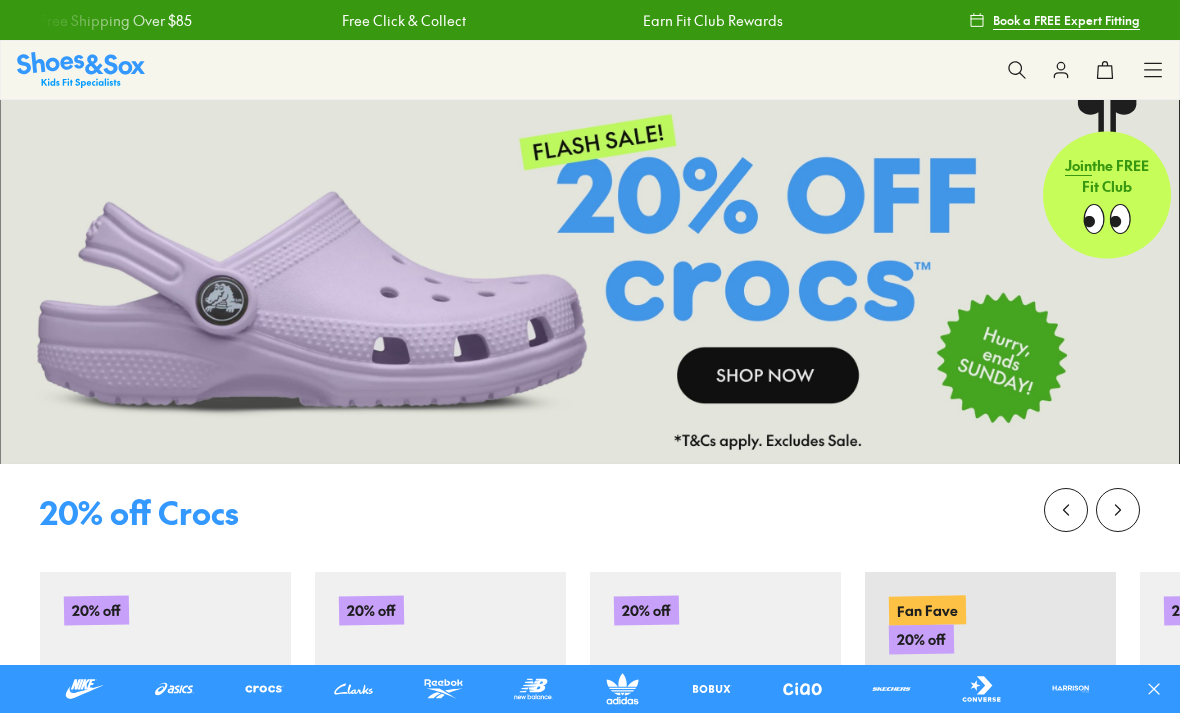 scroll, scrollTop: 0, scrollLeft: 0, axis: both 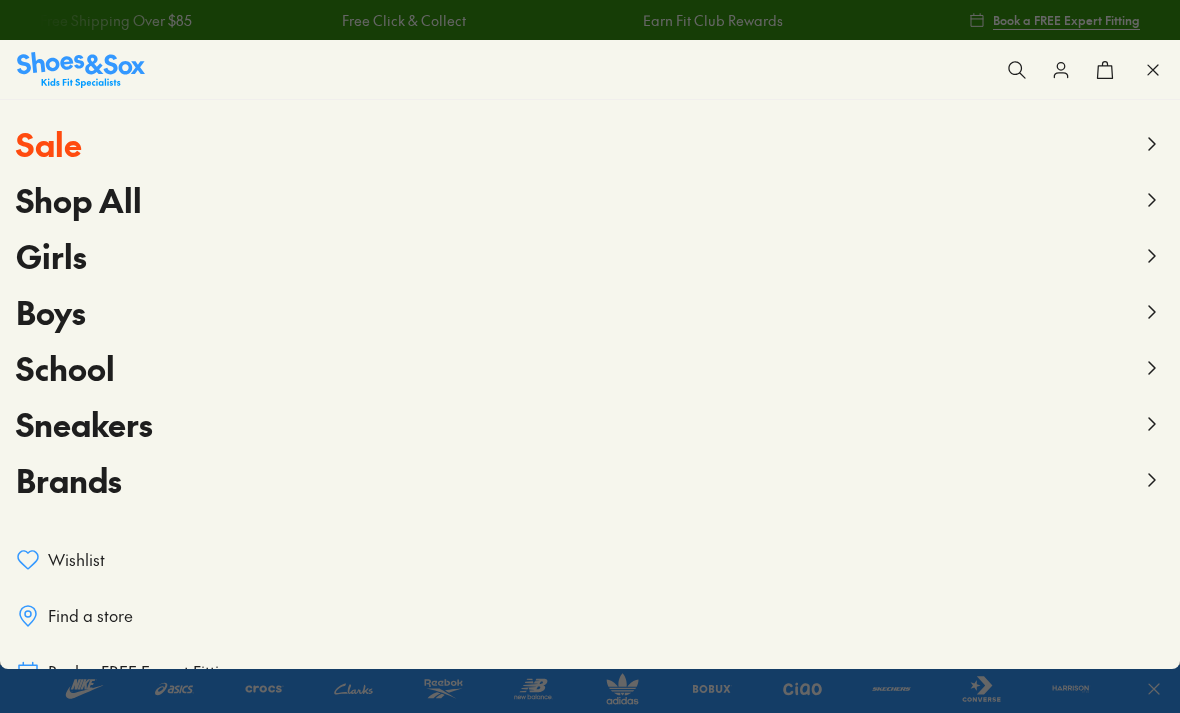 click on "Boys" at bounding box center (51, 311) 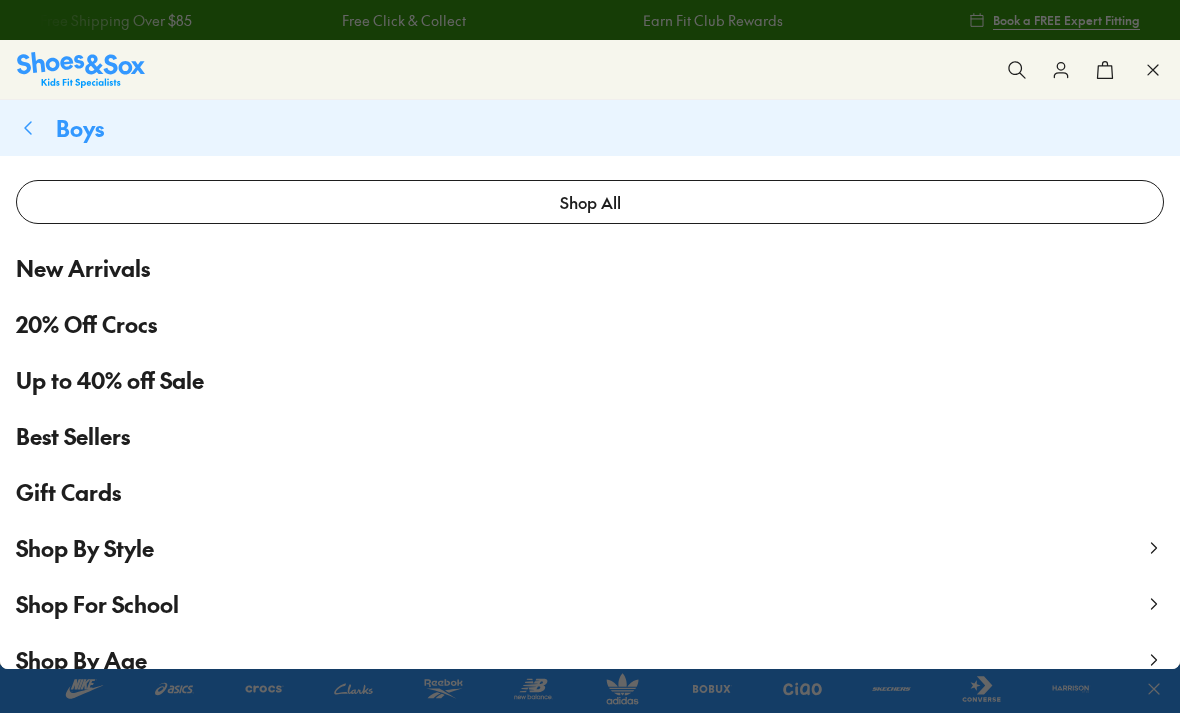 click on "Shop By Style" at bounding box center (85, 548) 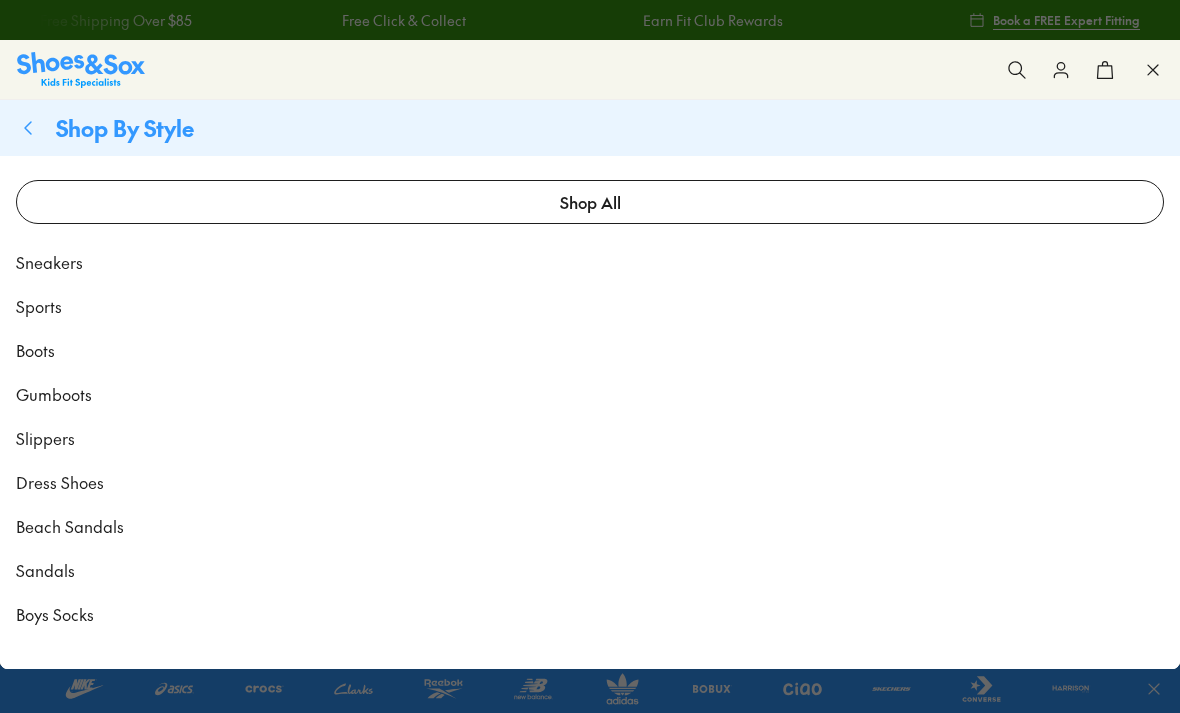 click on "Close dialog Join the FREE Fit Club & Get 10% Back Sign up to join our FREE Fit Club and receive 10% back on every purchase you make in rewards dollars. Plus be in the know about exclusive offers and rewards. Continue ******" at bounding box center [590, 356] 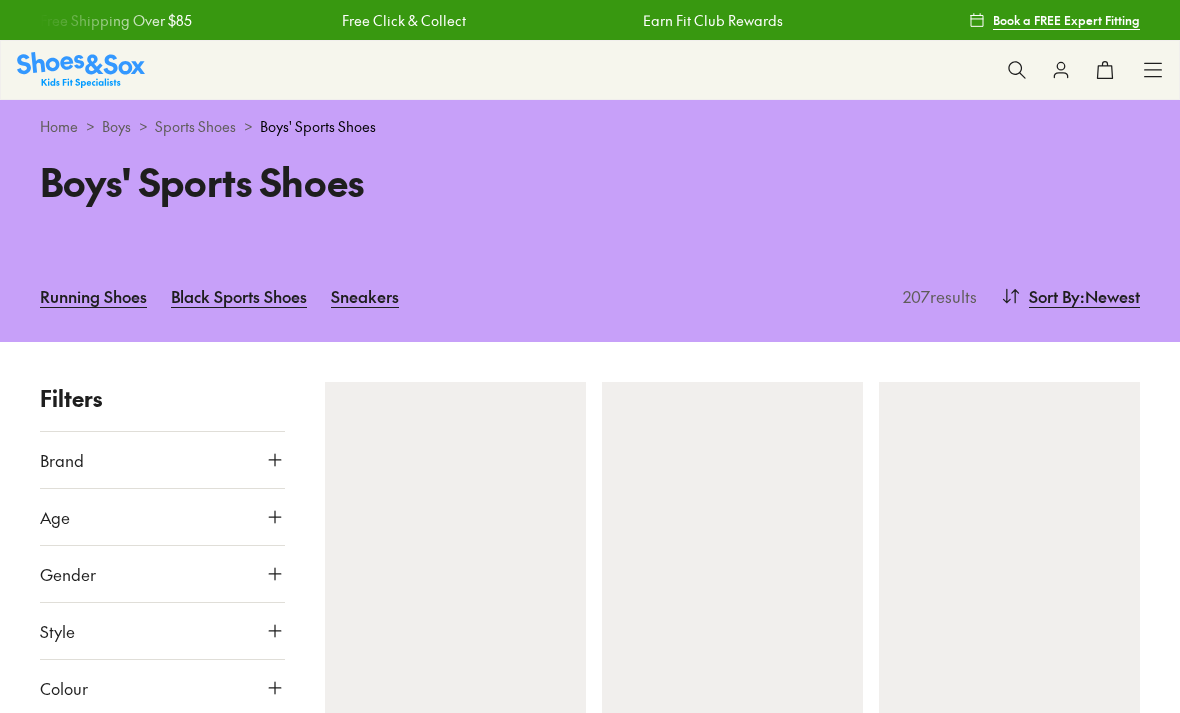 scroll, scrollTop: 0, scrollLeft: 0, axis: both 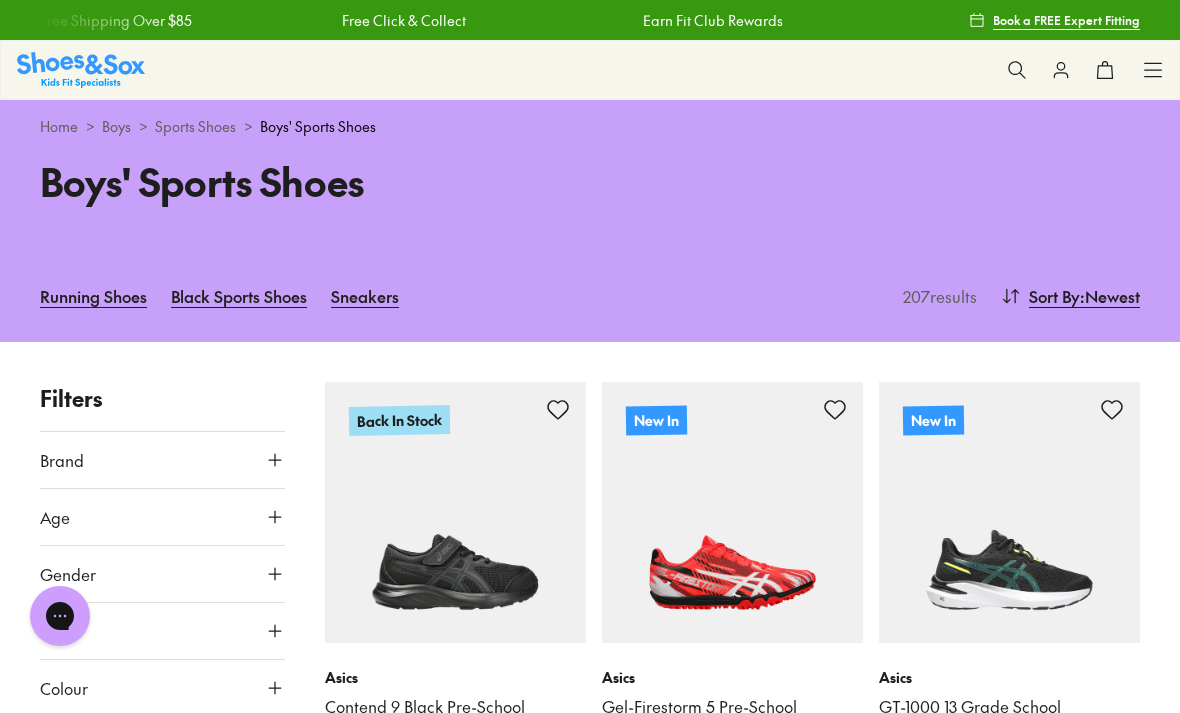 click on "Sort By" at bounding box center [1054, 296] 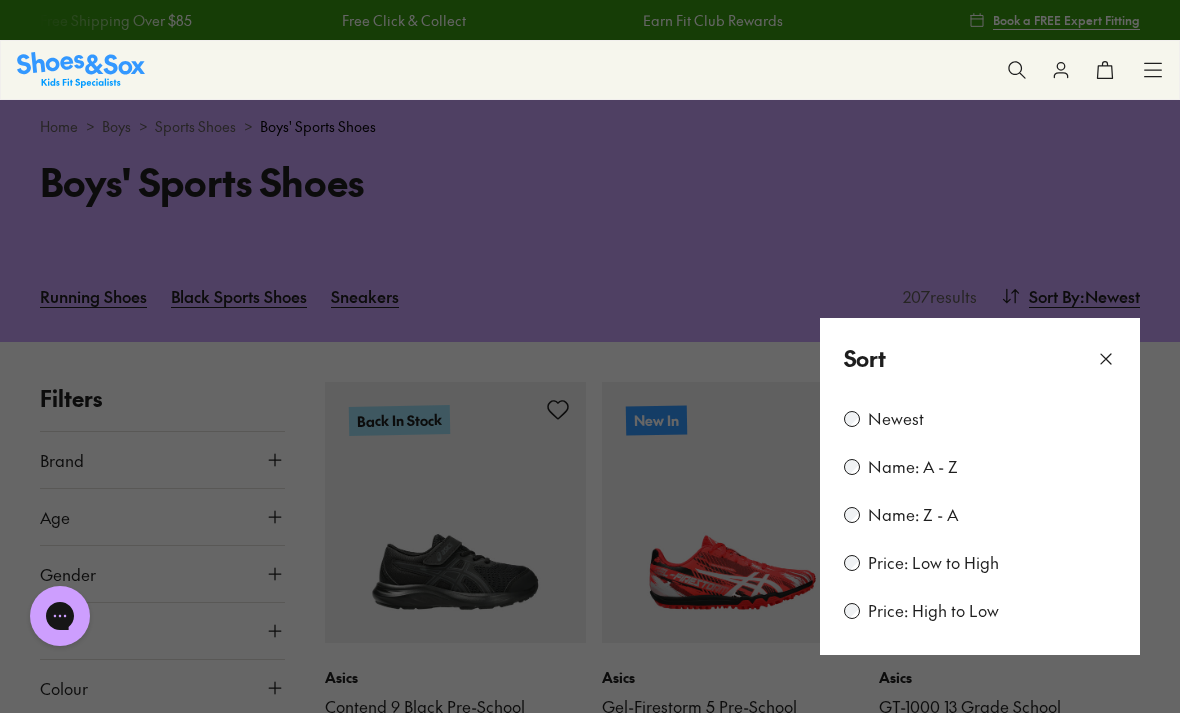 click on "Newest Name: A - Z Name: Z - A Price: Low to High Price: High to Low" at bounding box center [980, 527] 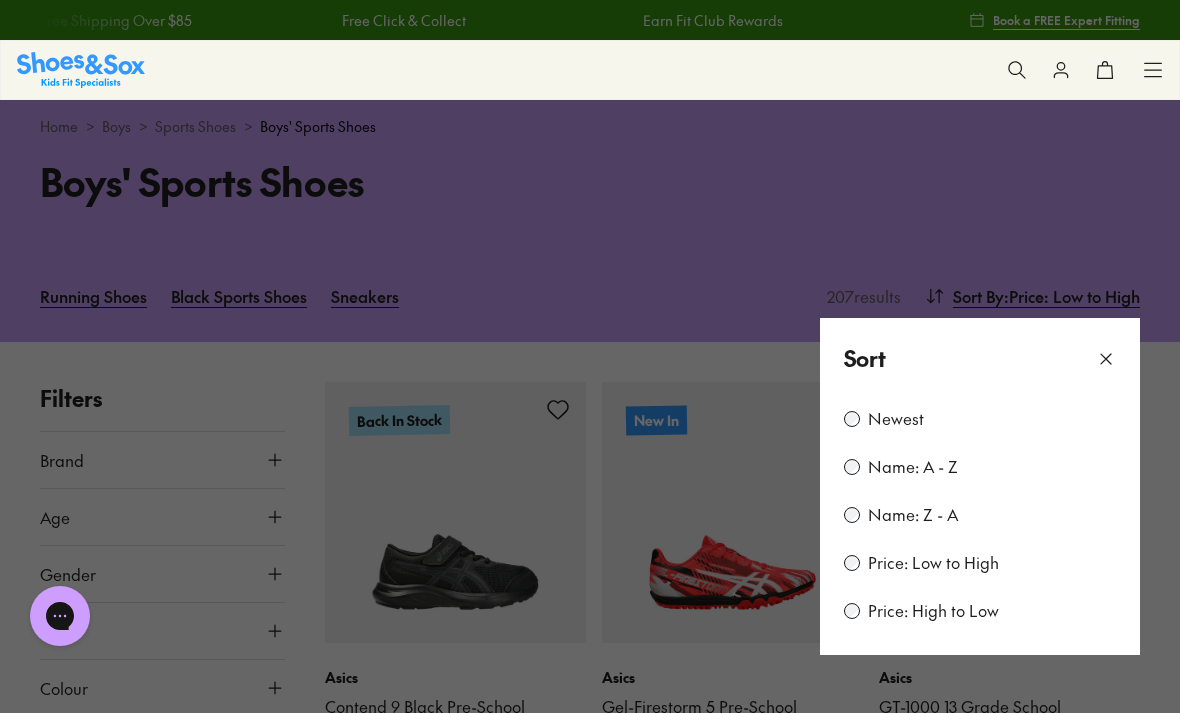 click on "Price: Low to High" at bounding box center (933, 563) 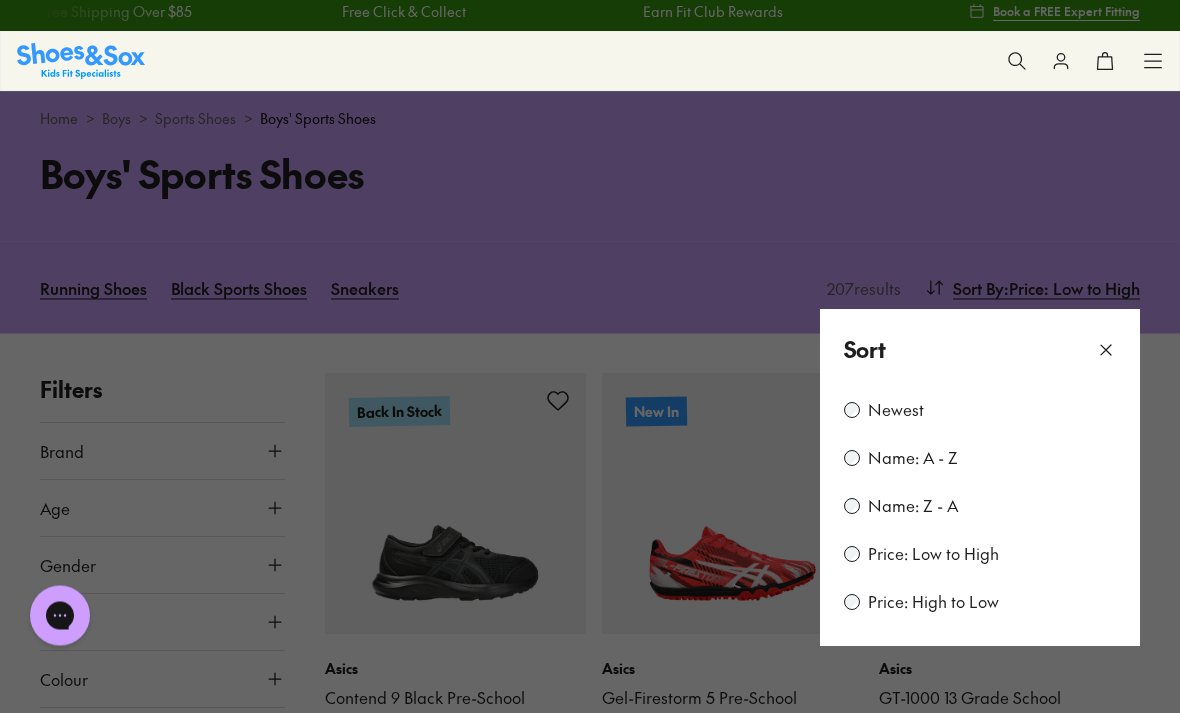 scroll, scrollTop: 12, scrollLeft: 0, axis: vertical 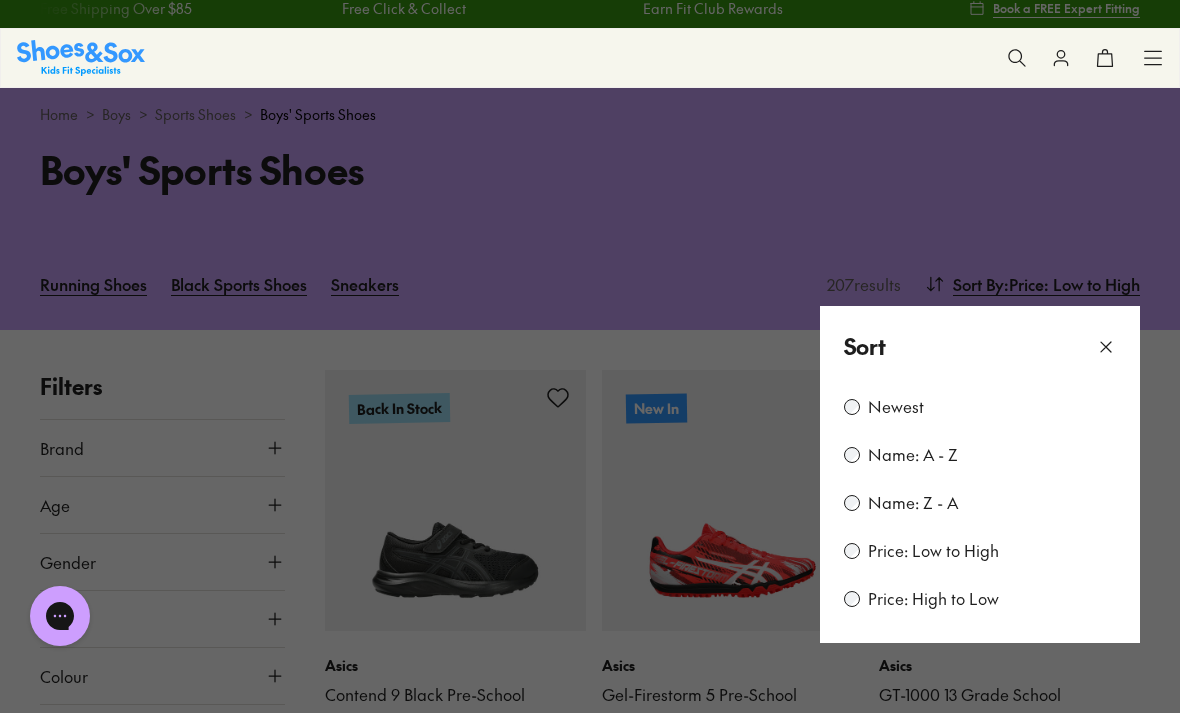 click 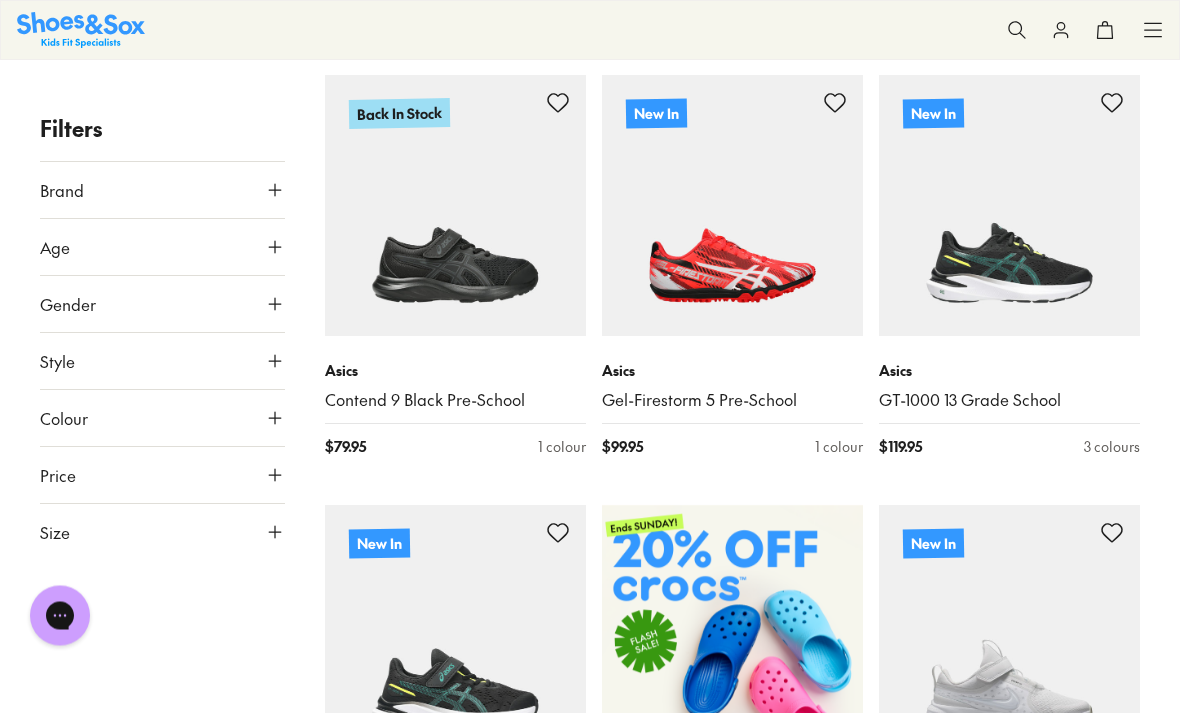 scroll, scrollTop: 0, scrollLeft: 0, axis: both 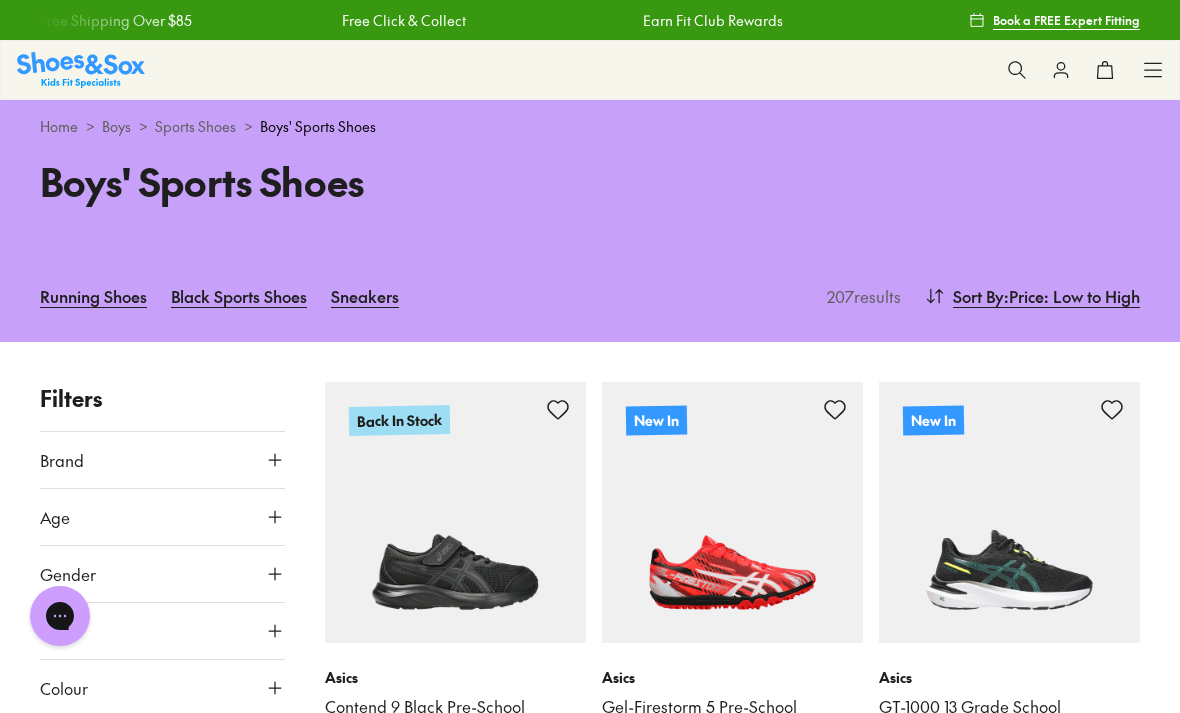 click on ":  Price: Low to High" at bounding box center (1072, 296) 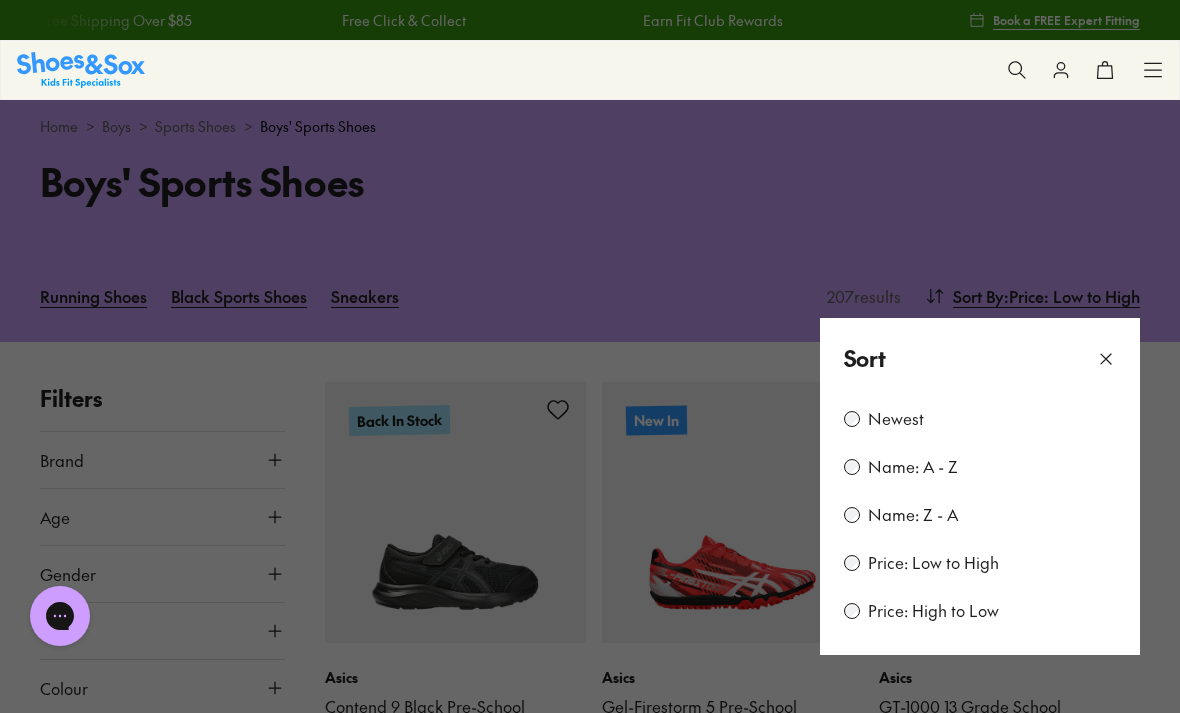 click on "Price: Low to High" at bounding box center (933, 563) 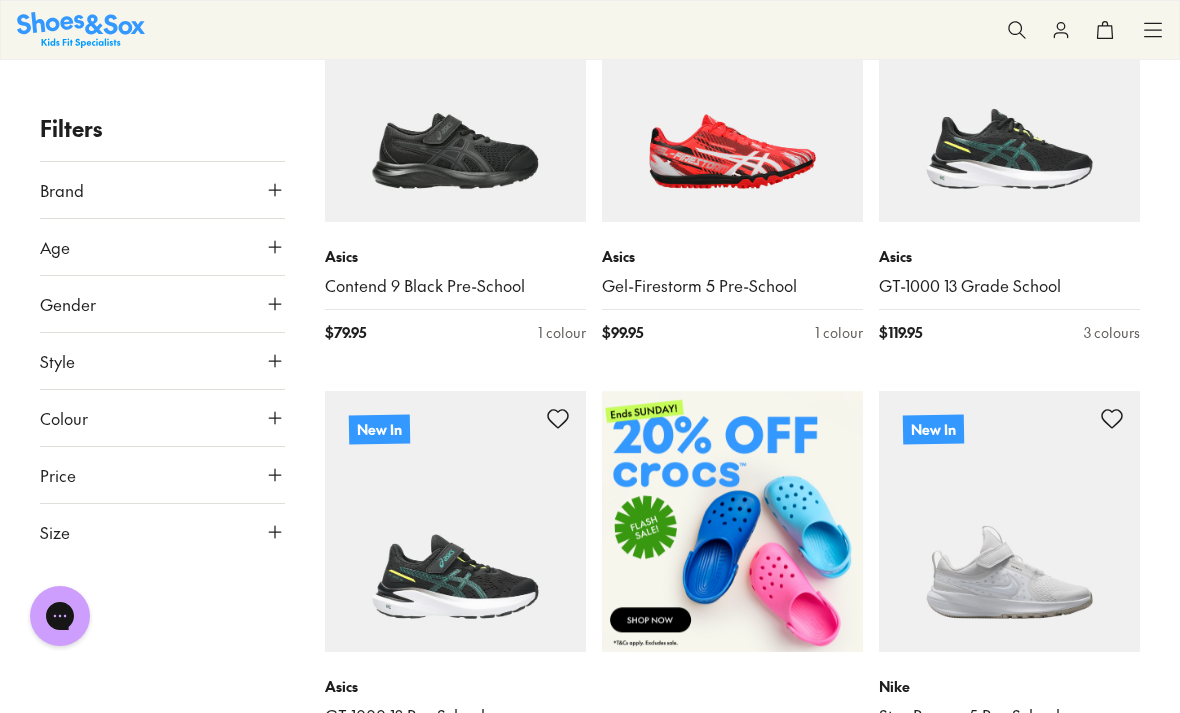 scroll, scrollTop: 424, scrollLeft: 0, axis: vertical 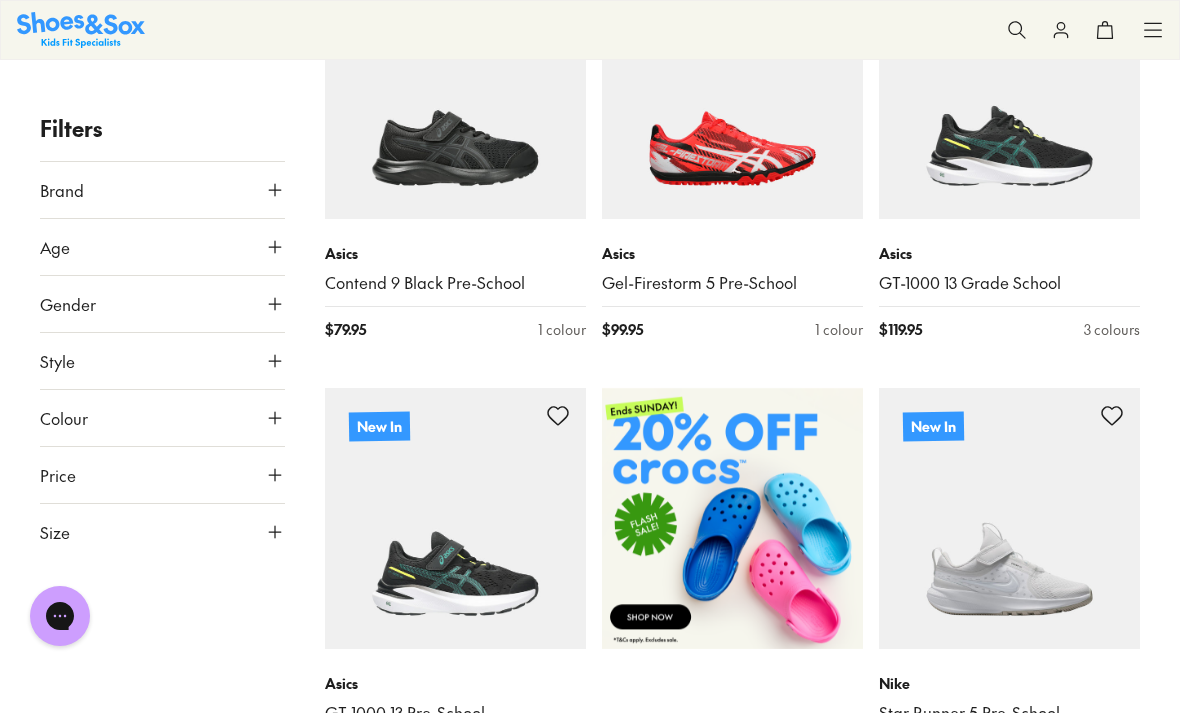 click 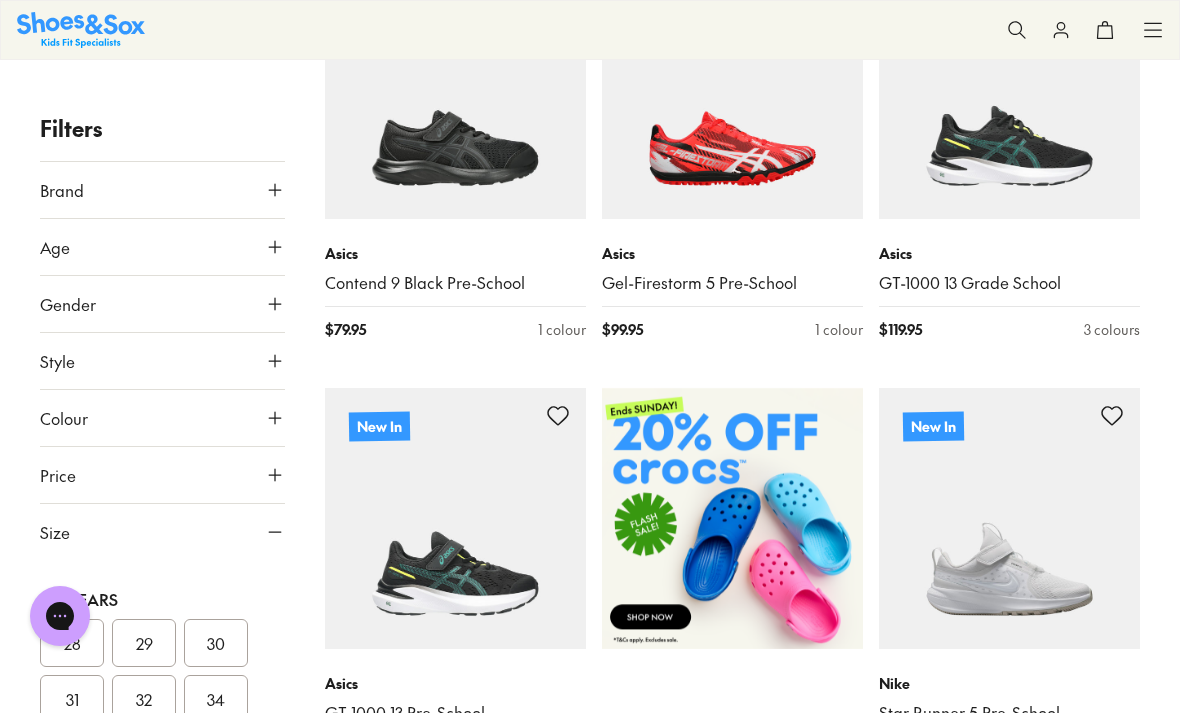 scroll, scrollTop: 408, scrollLeft: 0, axis: vertical 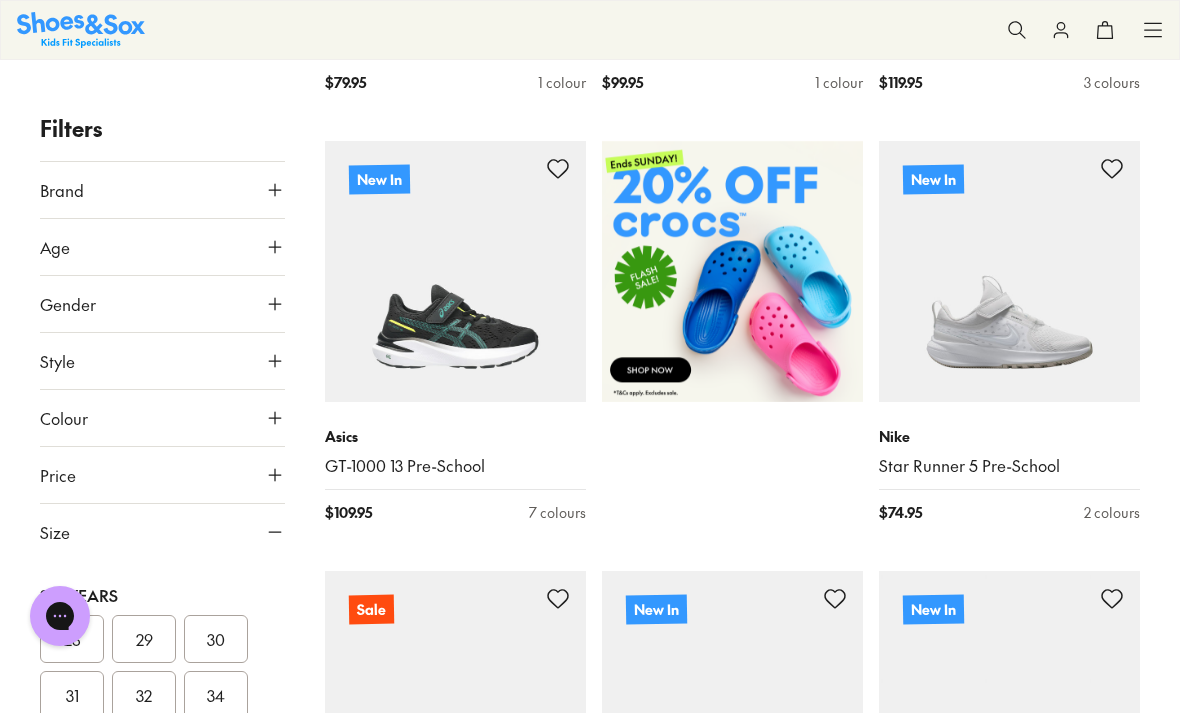 click on "Size" at bounding box center [55, 532] 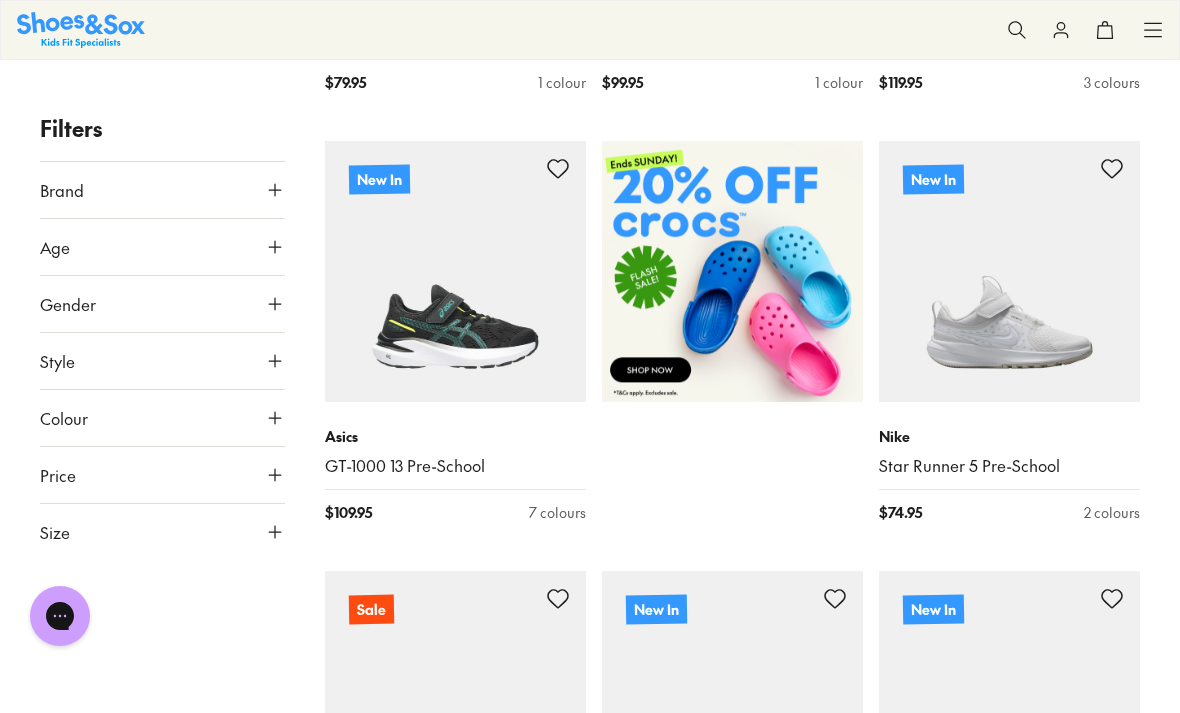 click on "Size" at bounding box center [55, 532] 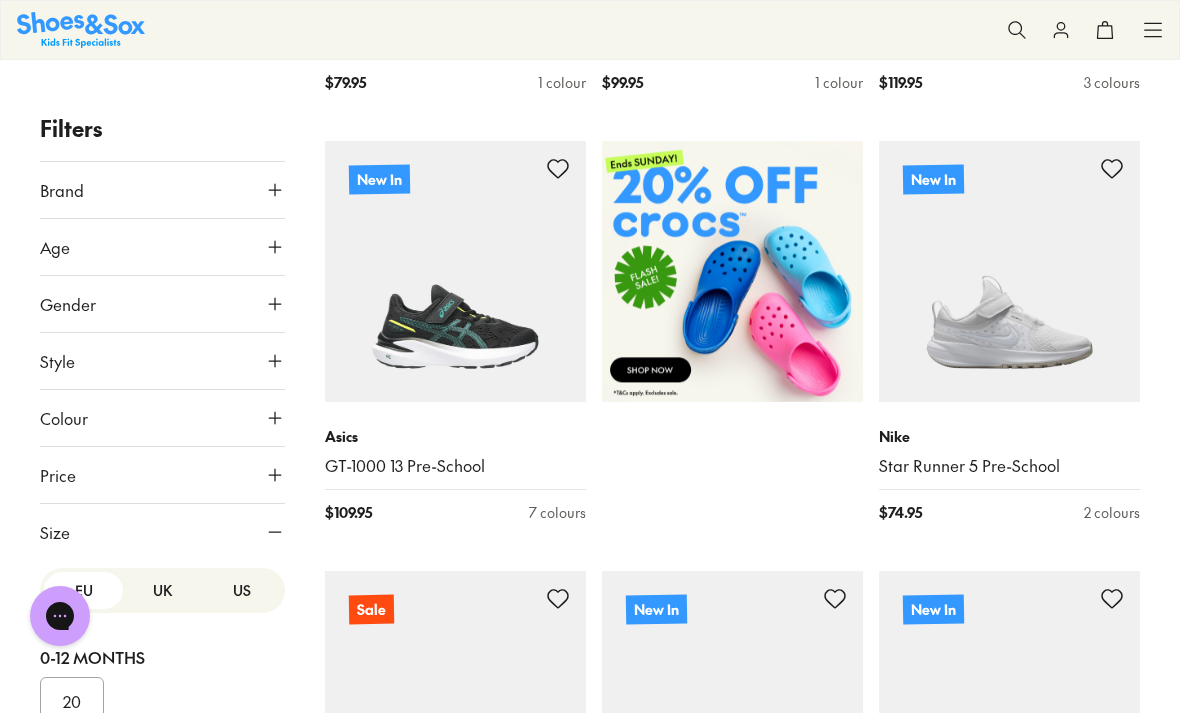 scroll, scrollTop: 0, scrollLeft: 0, axis: both 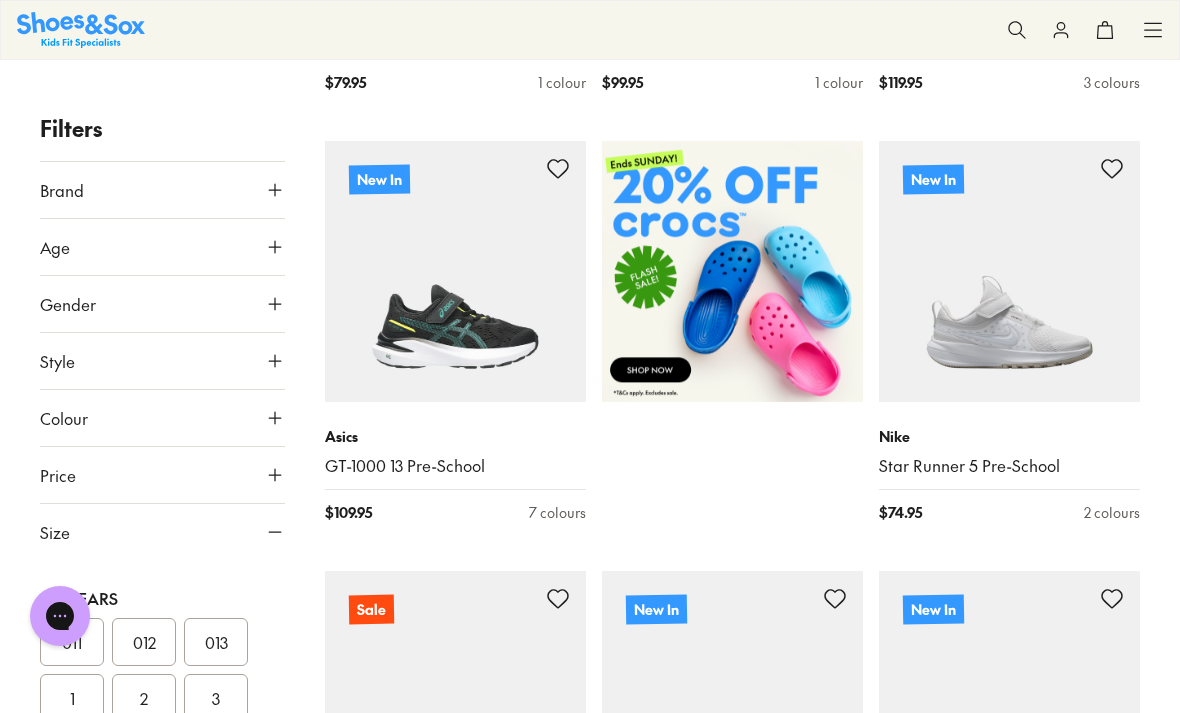 click on "013" at bounding box center [216, 642] 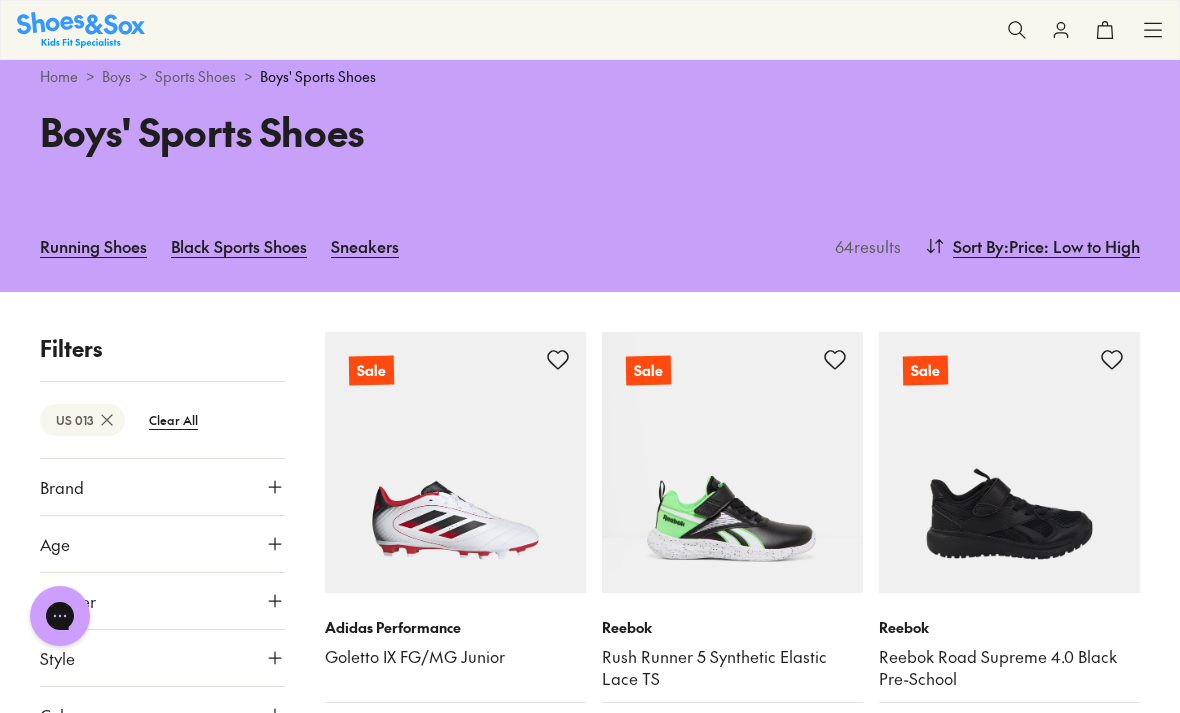 scroll, scrollTop: 106, scrollLeft: 0, axis: vertical 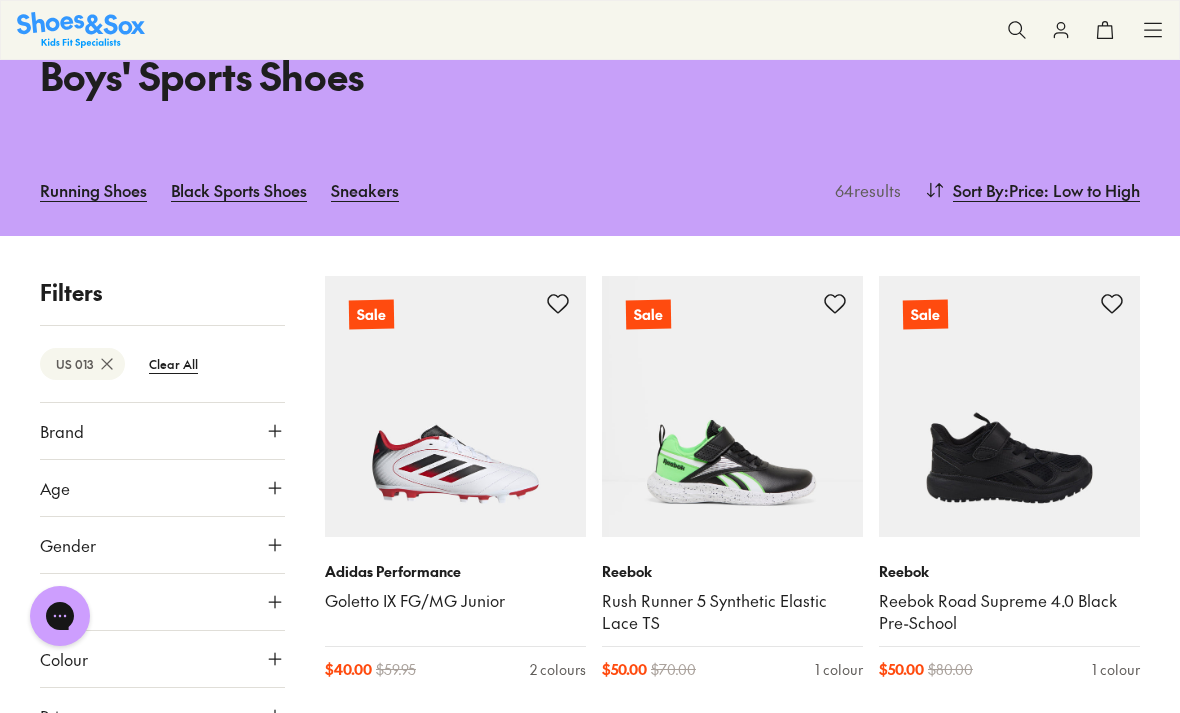 click on "Reebok Road Supreme 4.0 Black Pre-School" at bounding box center [1009, 612] 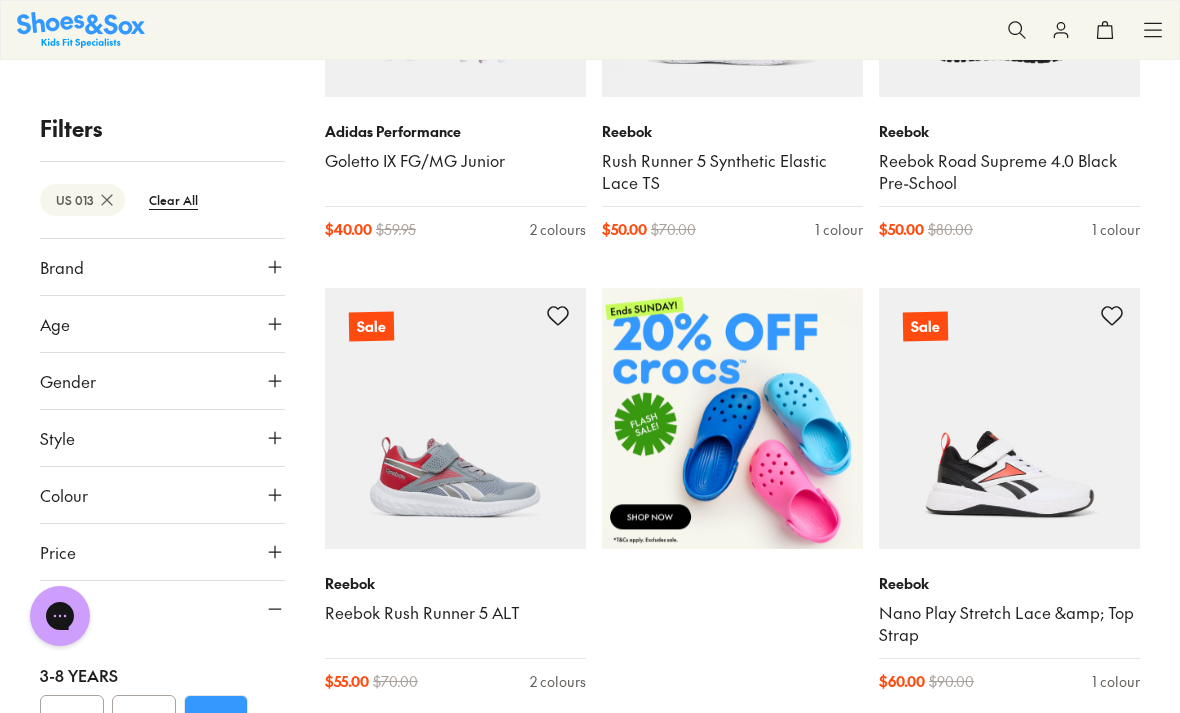 scroll, scrollTop: 542, scrollLeft: 0, axis: vertical 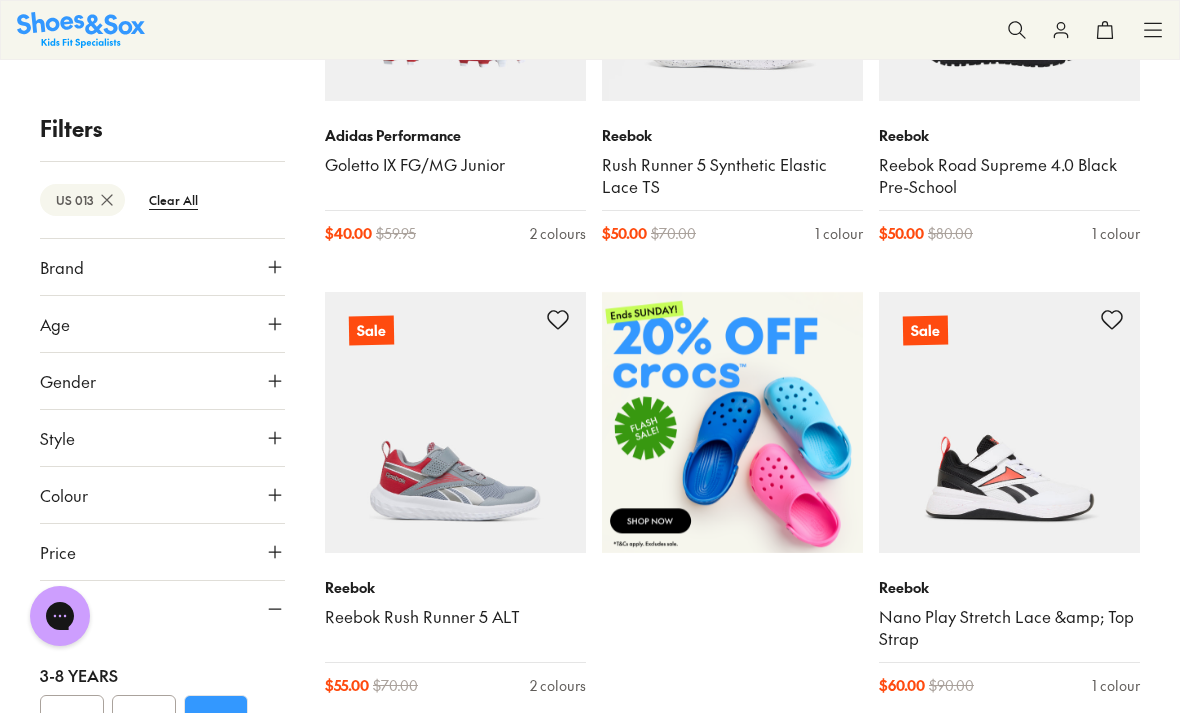 click at bounding box center [0, 0] 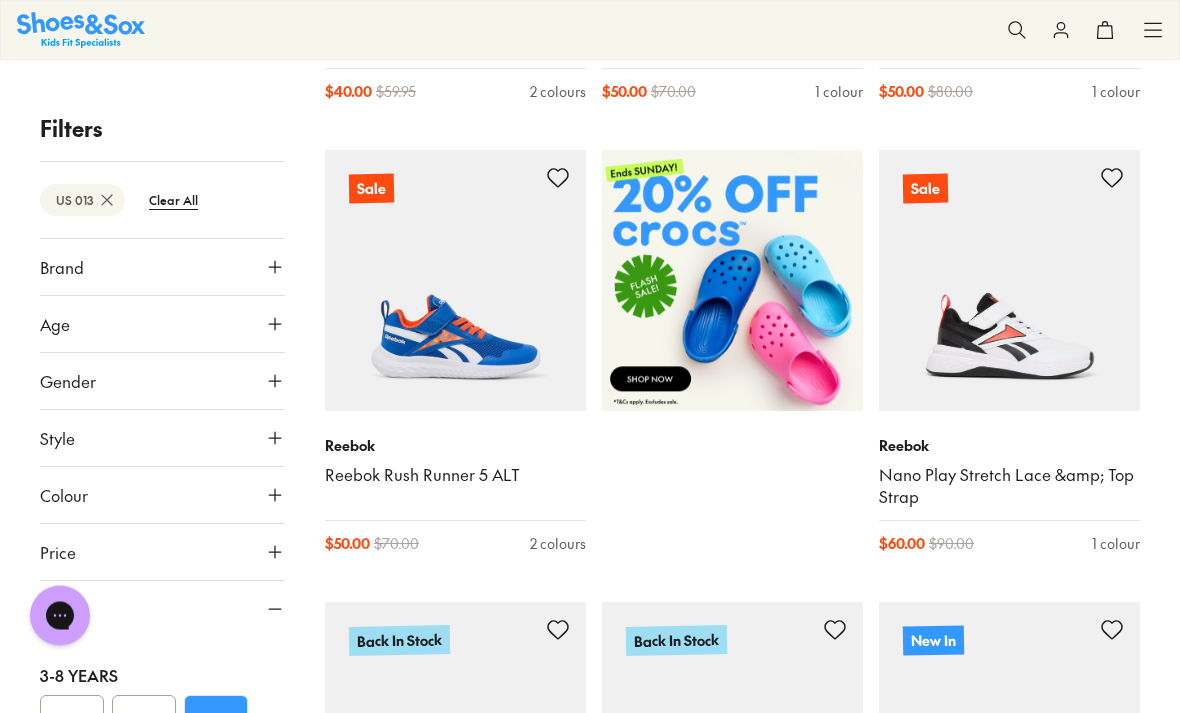 scroll, scrollTop: 683, scrollLeft: 0, axis: vertical 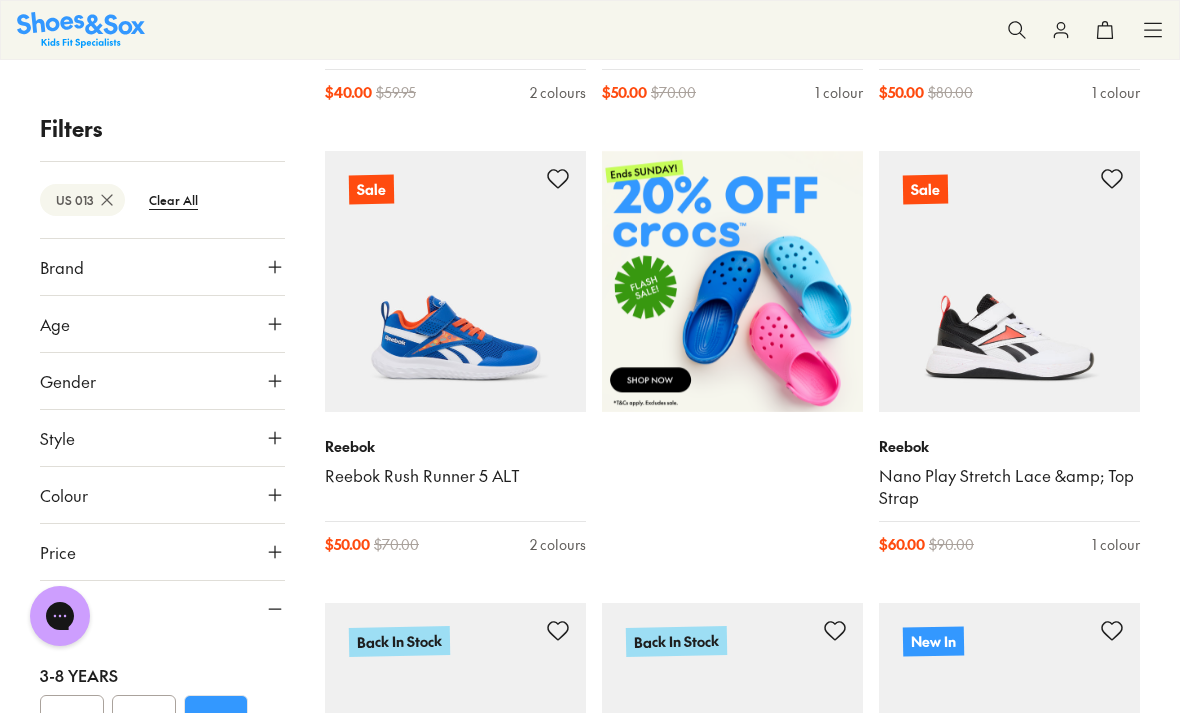 click at bounding box center [455, 281] 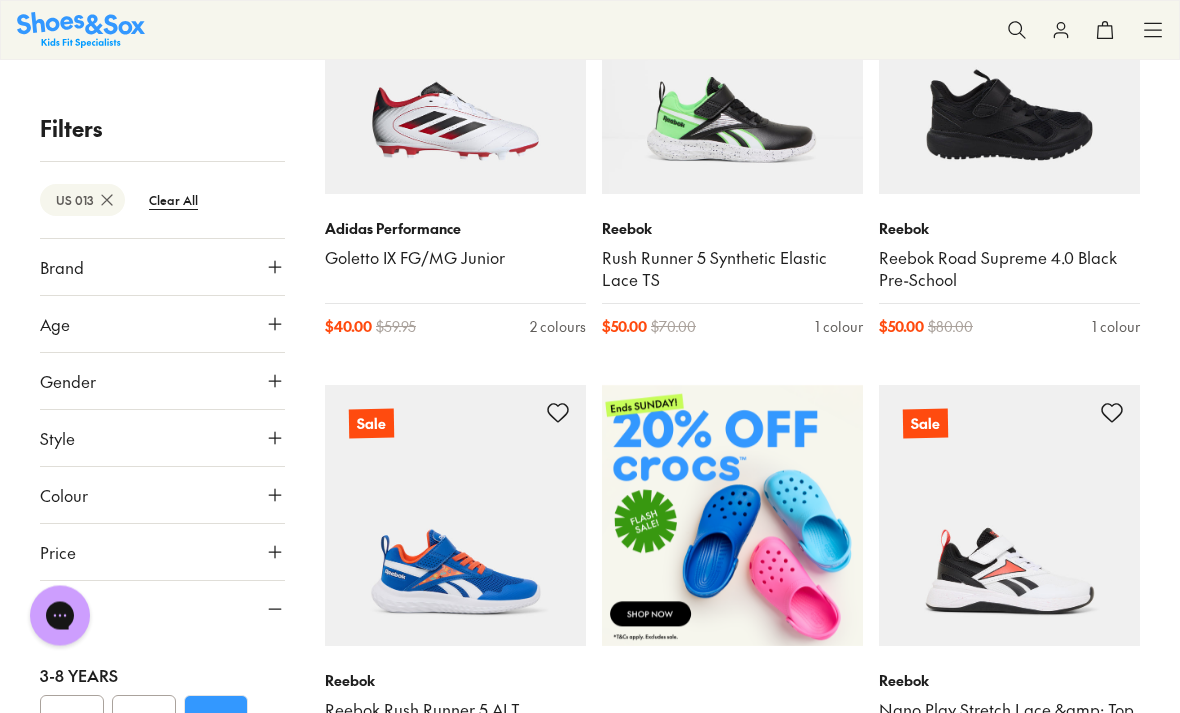 scroll, scrollTop: 447, scrollLeft: 0, axis: vertical 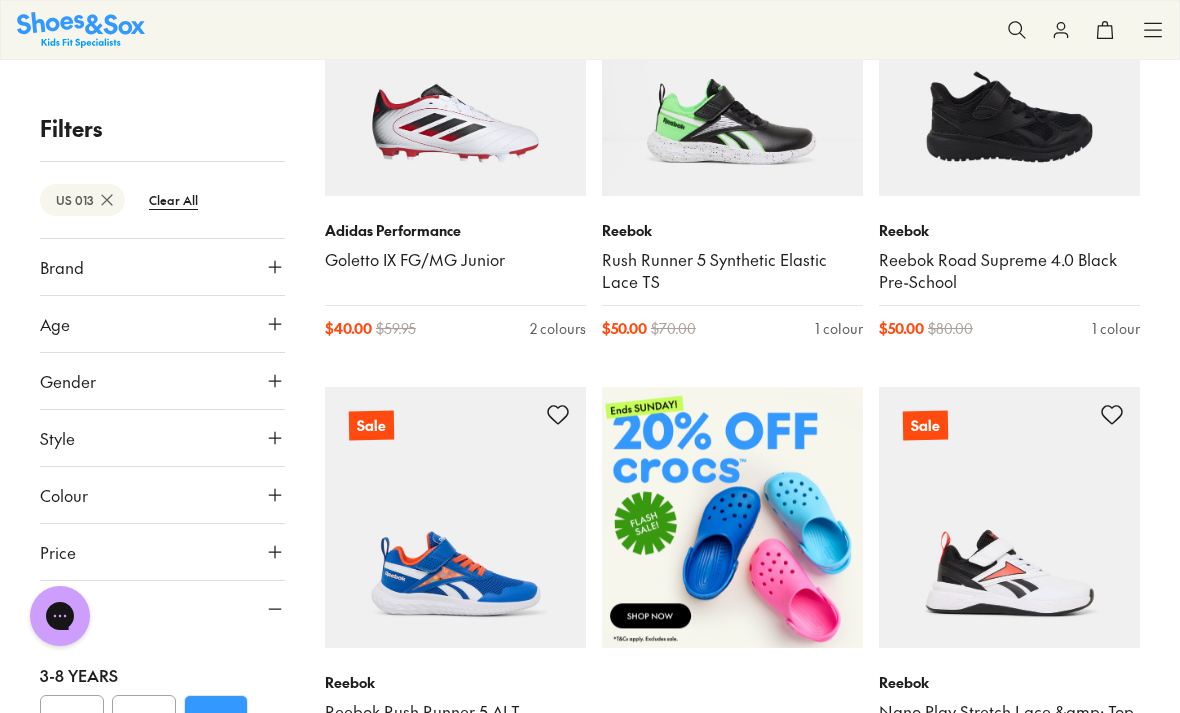 click at bounding box center (732, 65) 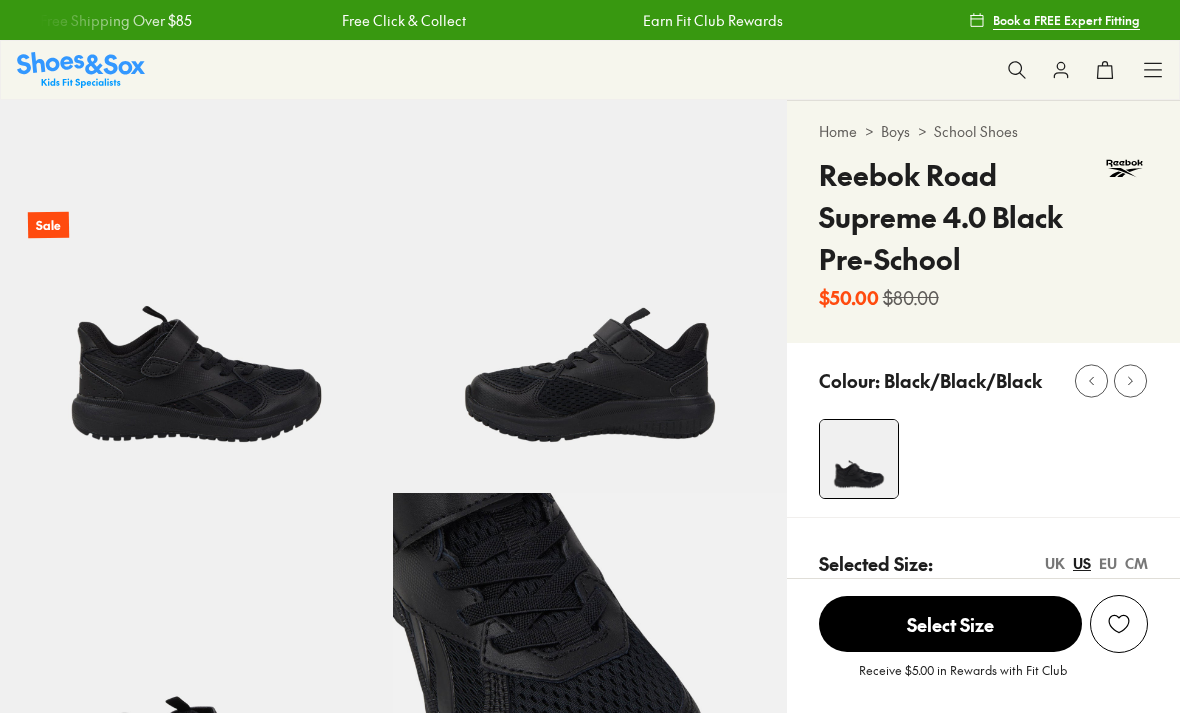 scroll, scrollTop: 0, scrollLeft: 0, axis: both 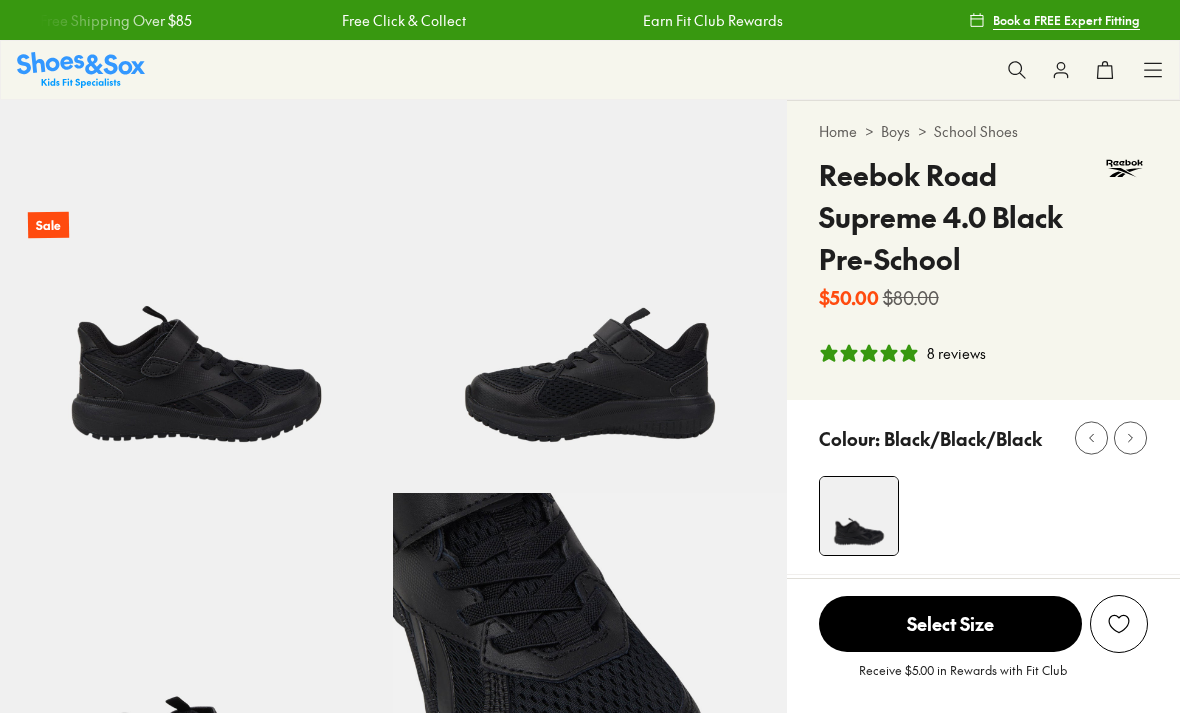 select on "*" 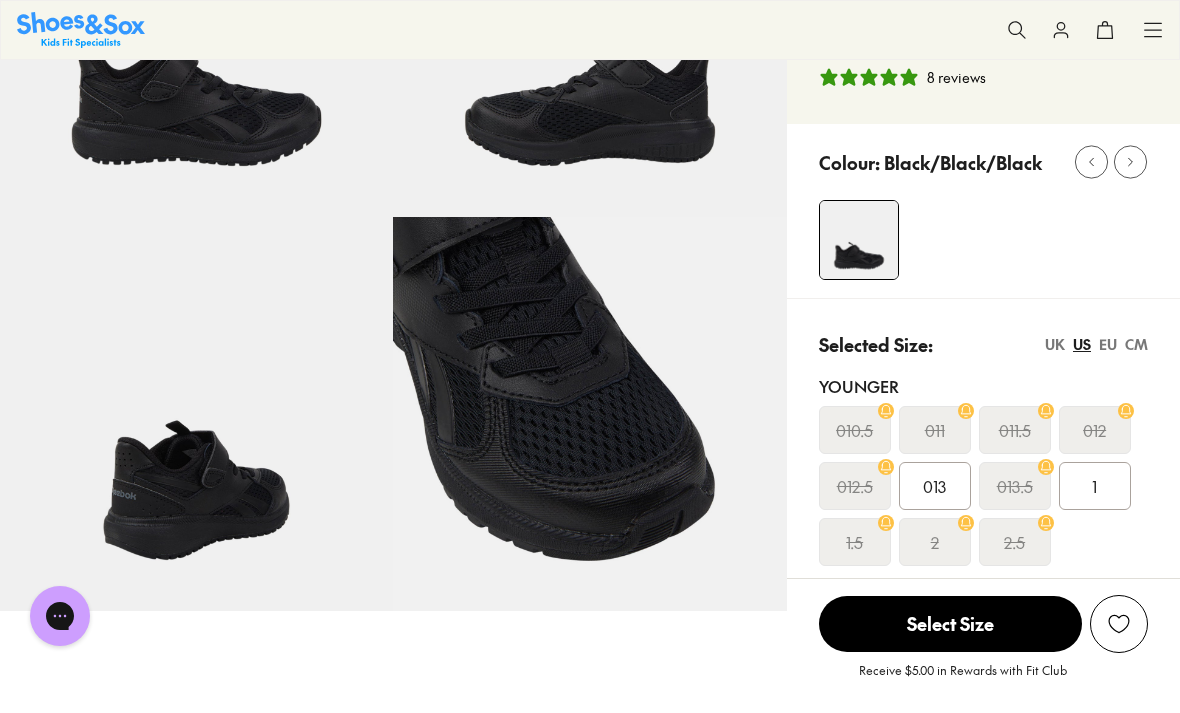 scroll, scrollTop: 0, scrollLeft: 0, axis: both 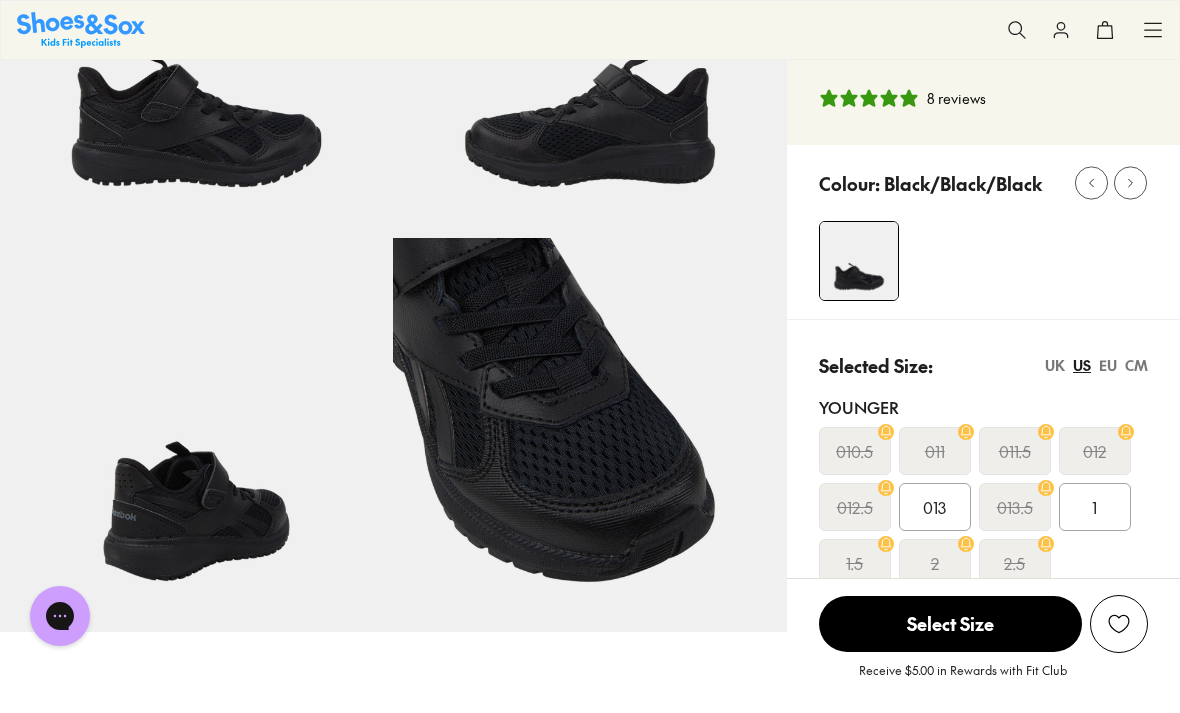click on "013" at bounding box center [934, 507] 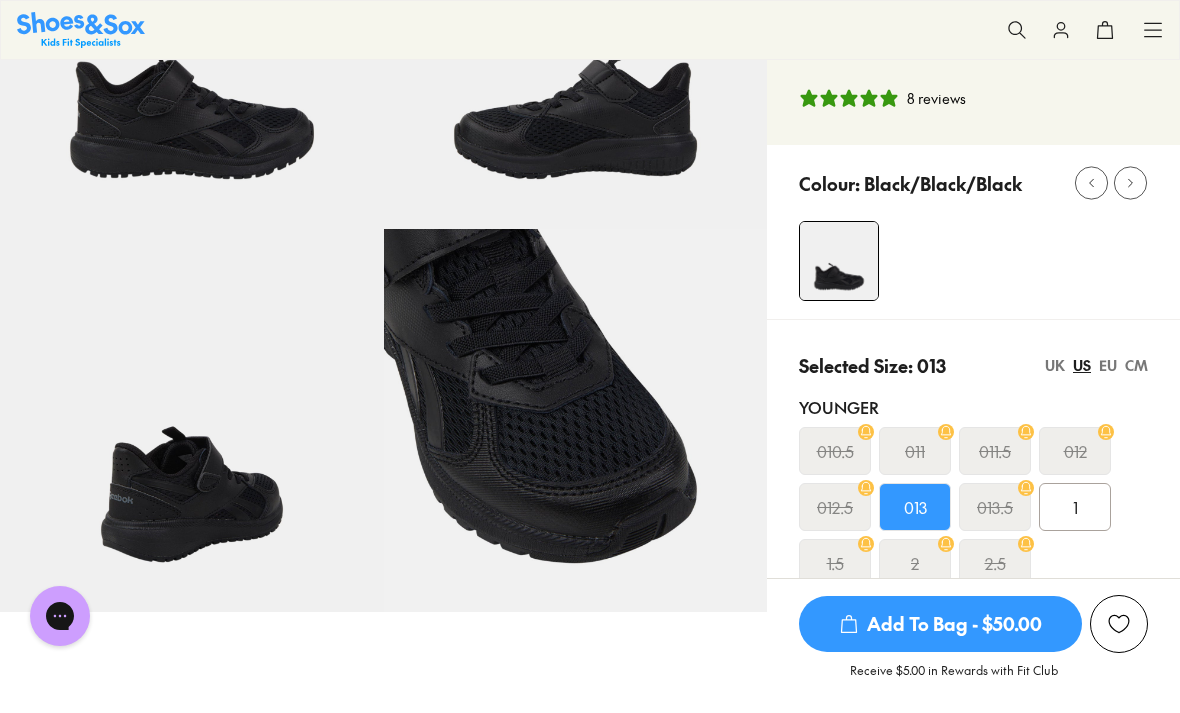 click on "Add To Bag - $50.00" at bounding box center [940, 624] 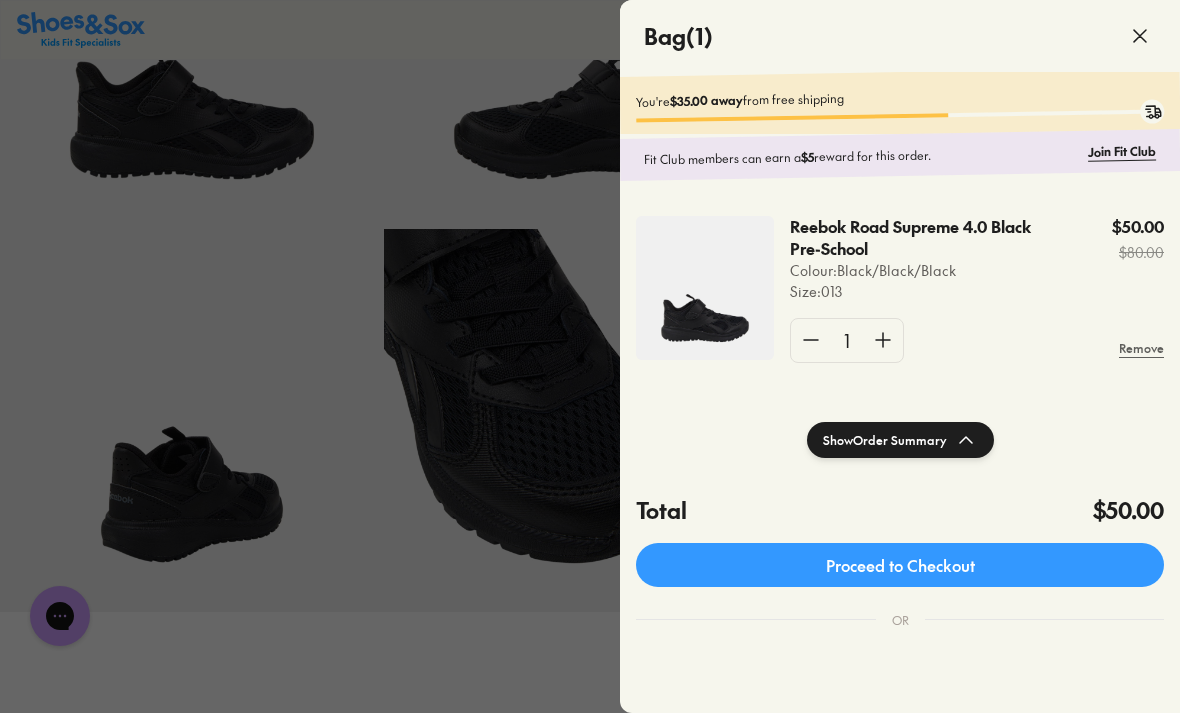 click 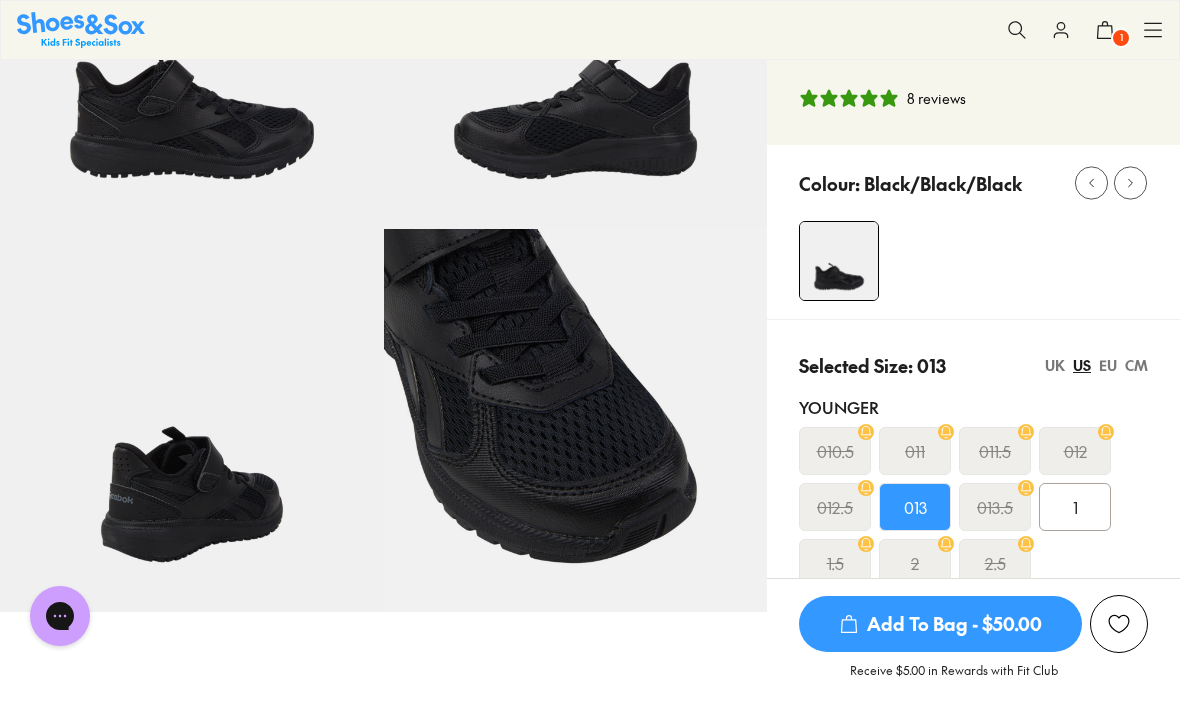 click on "UK" at bounding box center [1055, 365] 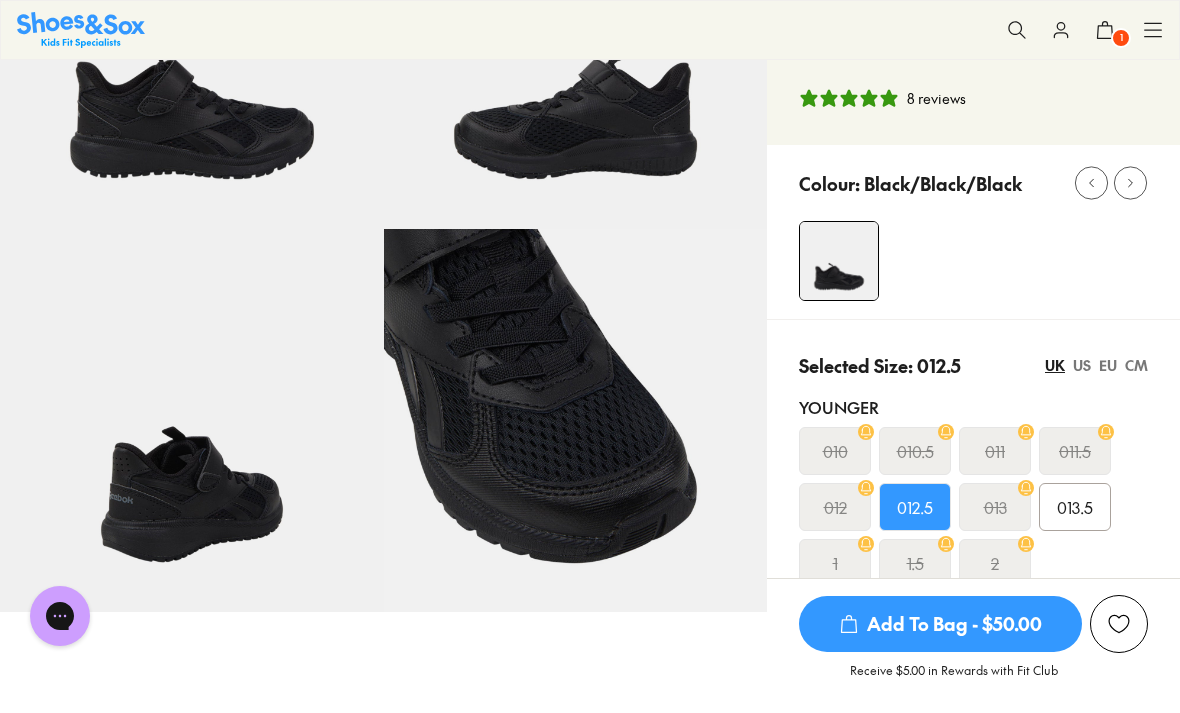 click on "US" at bounding box center [1082, 365] 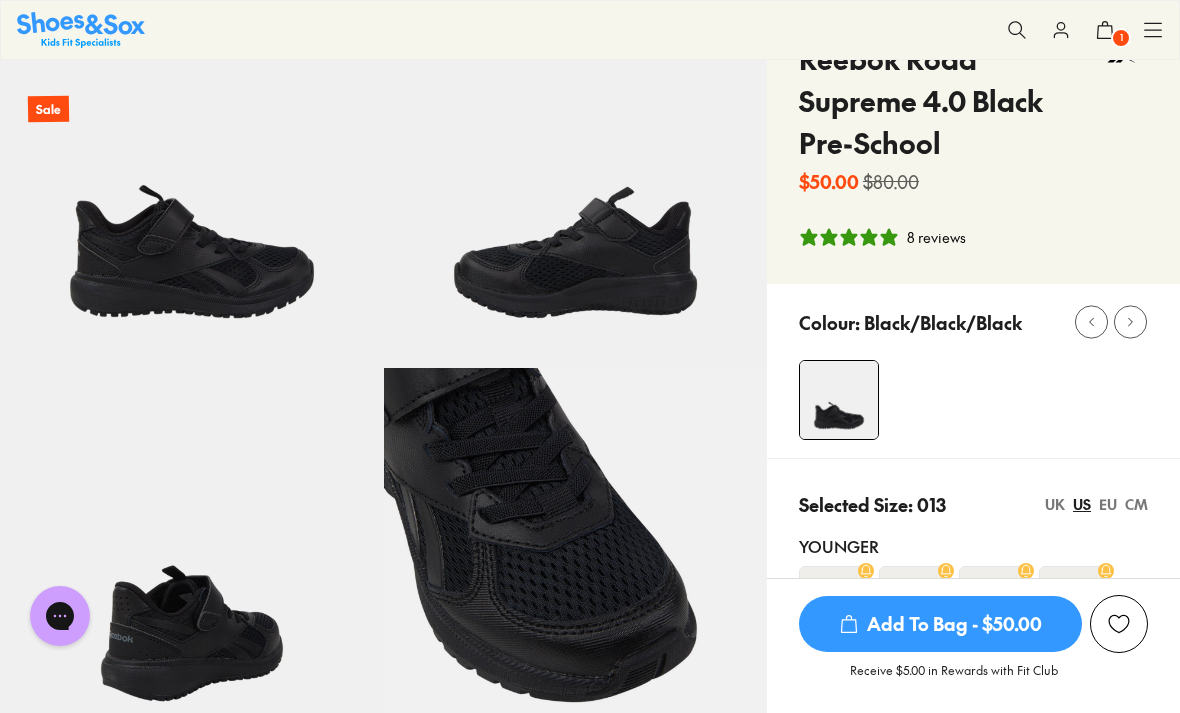 scroll, scrollTop: 0, scrollLeft: 0, axis: both 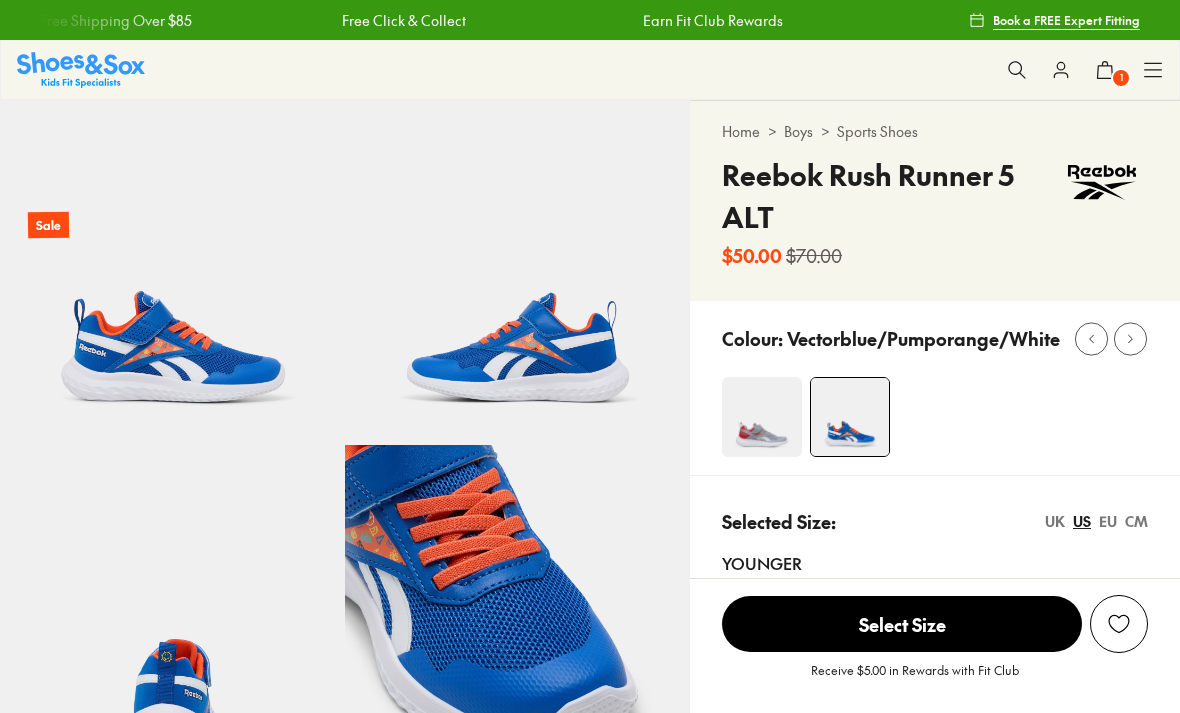 select on "*" 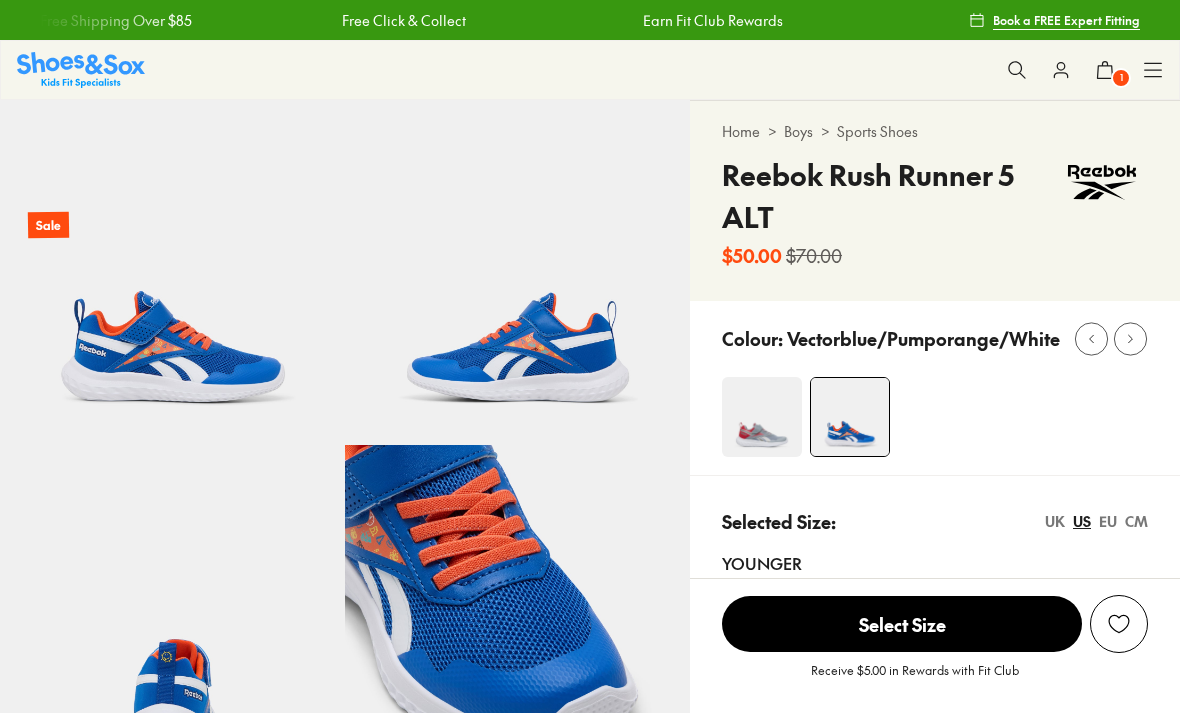 scroll, scrollTop: 0, scrollLeft: 0, axis: both 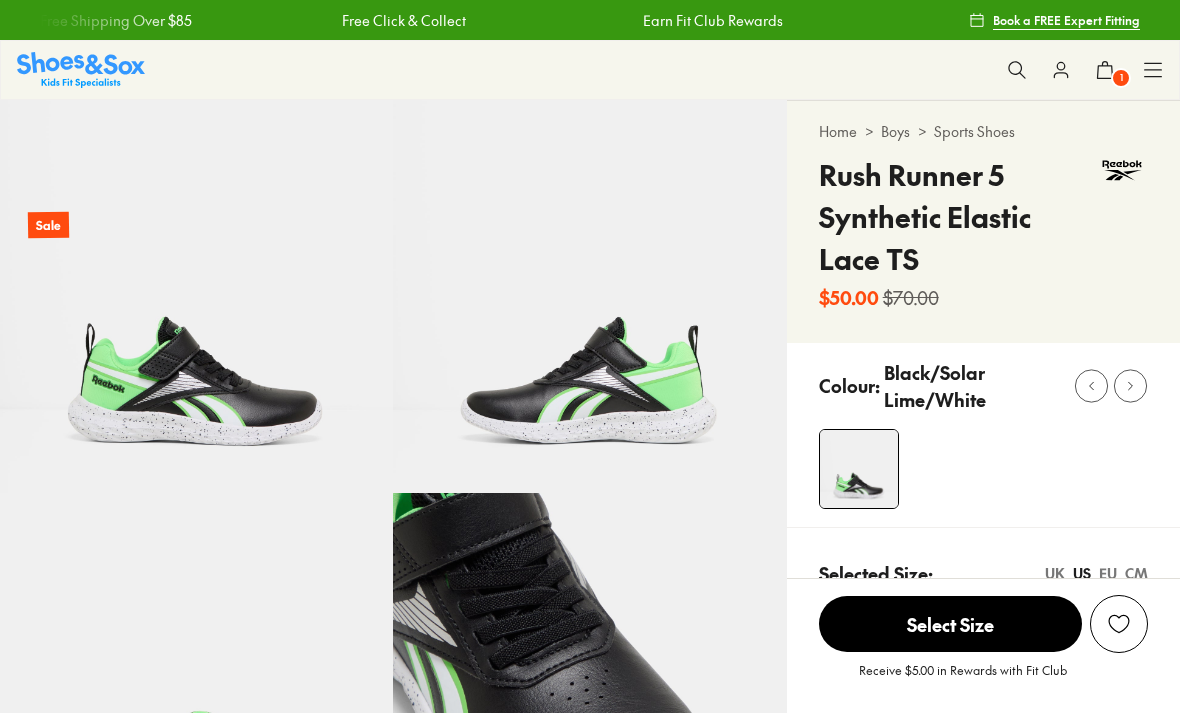 select on "*" 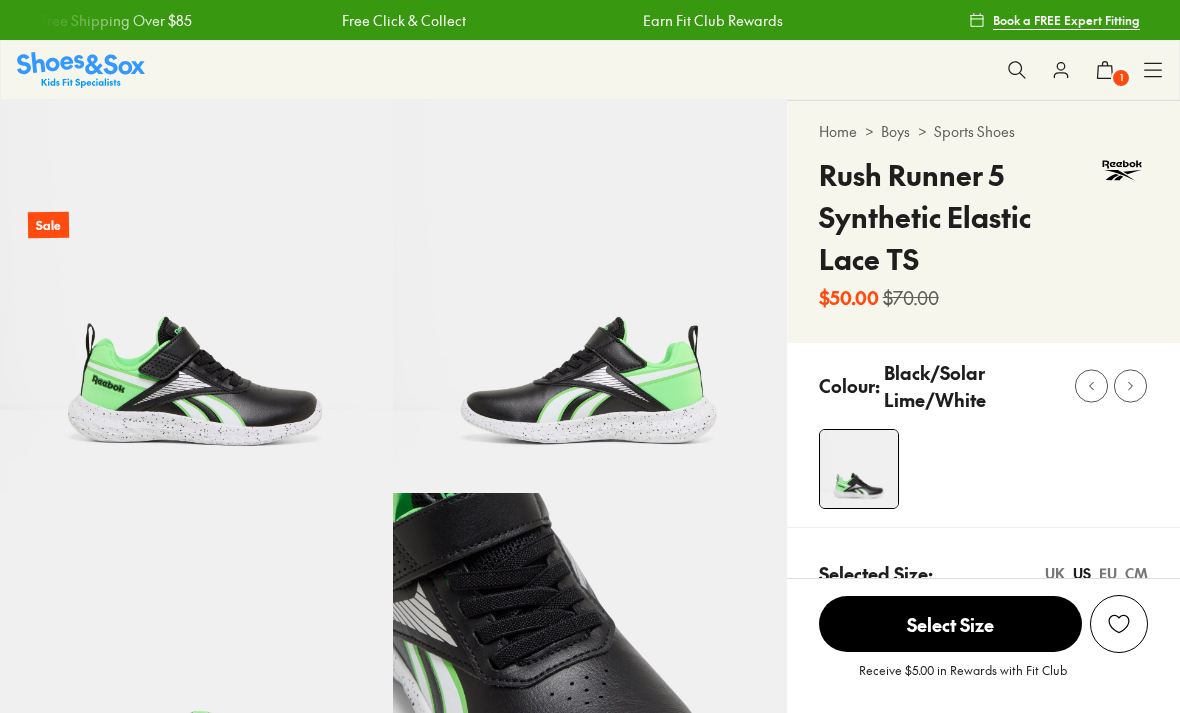 scroll, scrollTop: 0, scrollLeft: 0, axis: both 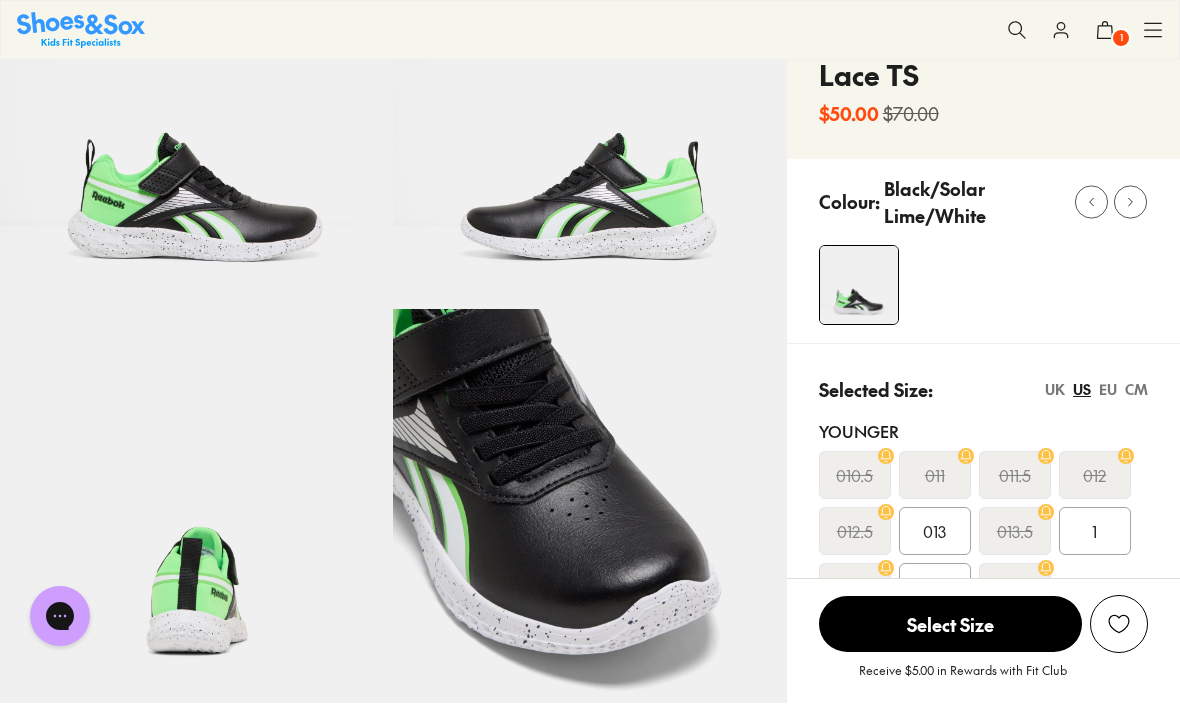 click on "013" at bounding box center [934, 531] 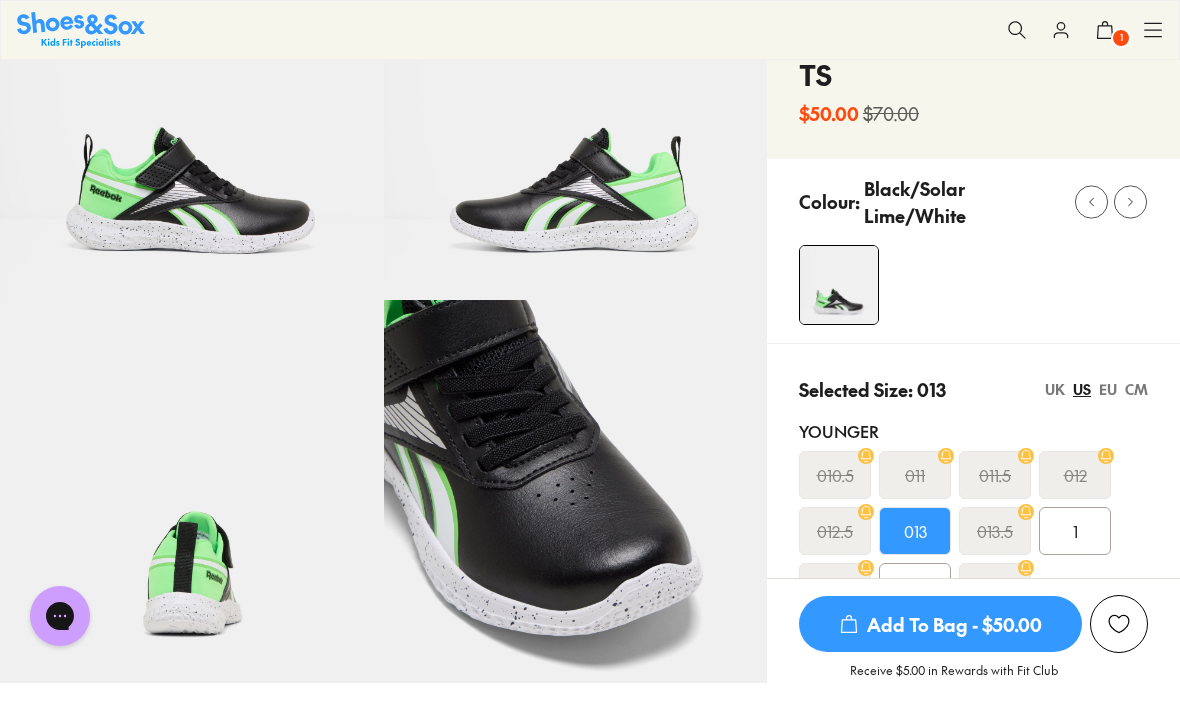 click 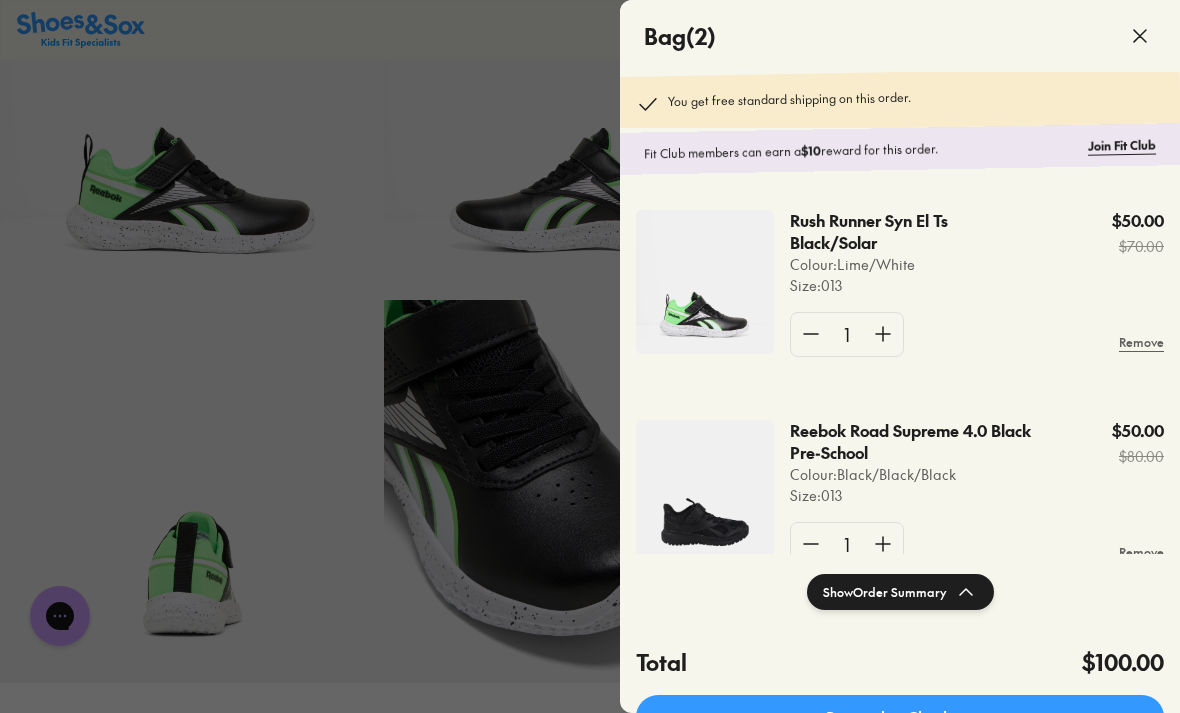 click 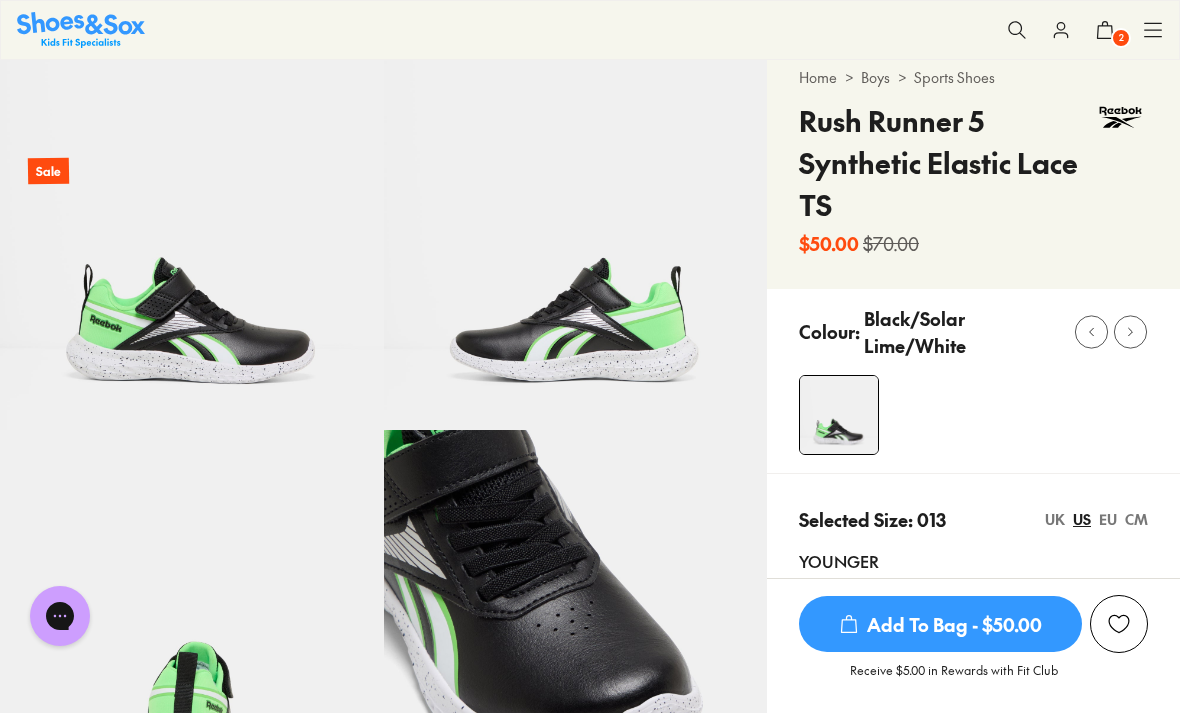 scroll, scrollTop: 0, scrollLeft: 0, axis: both 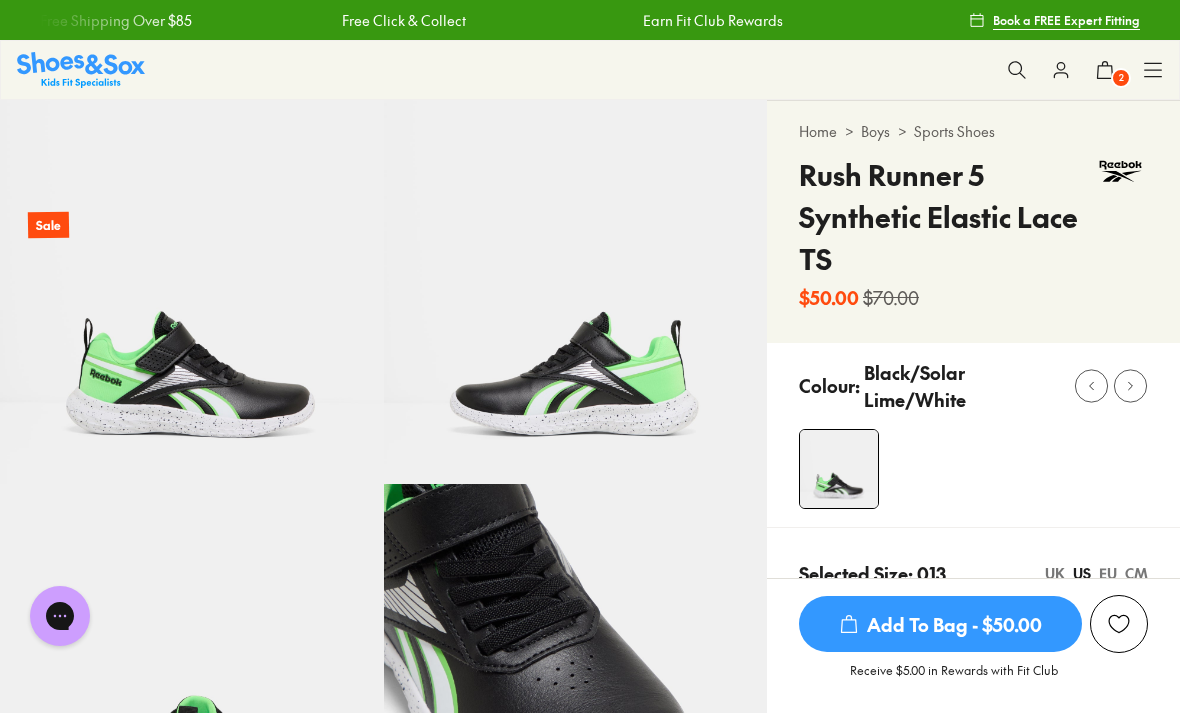 click 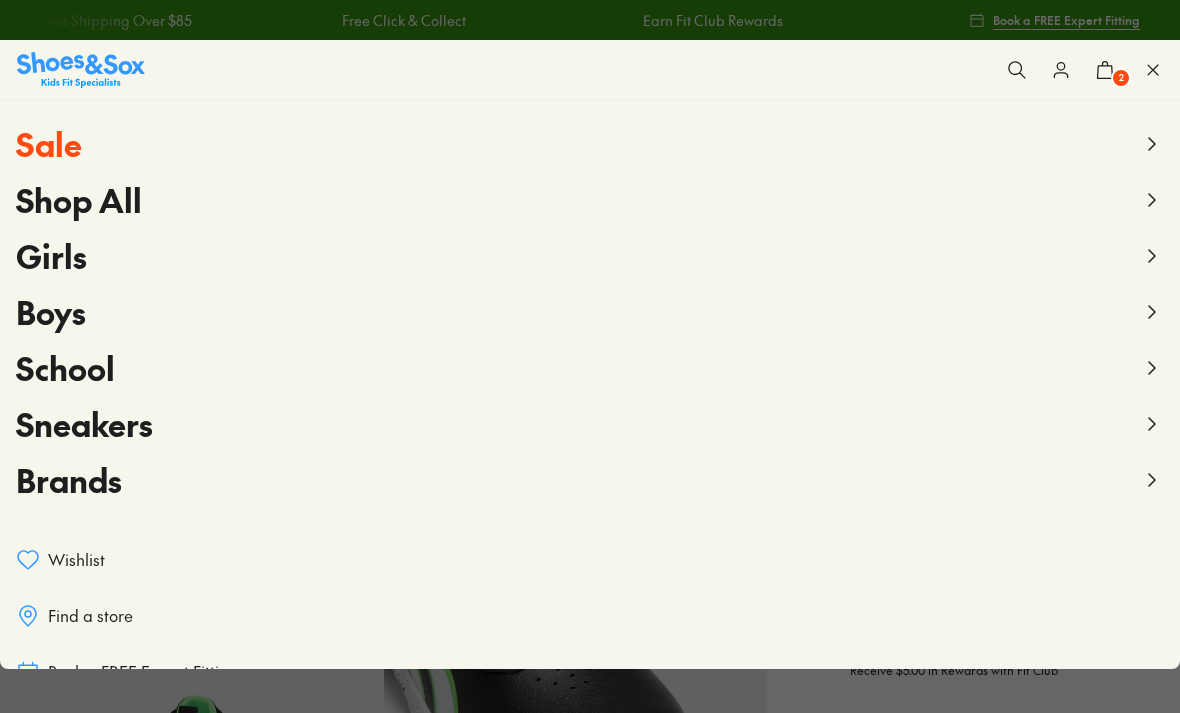 click on "Boys" at bounding box center [51, 311] 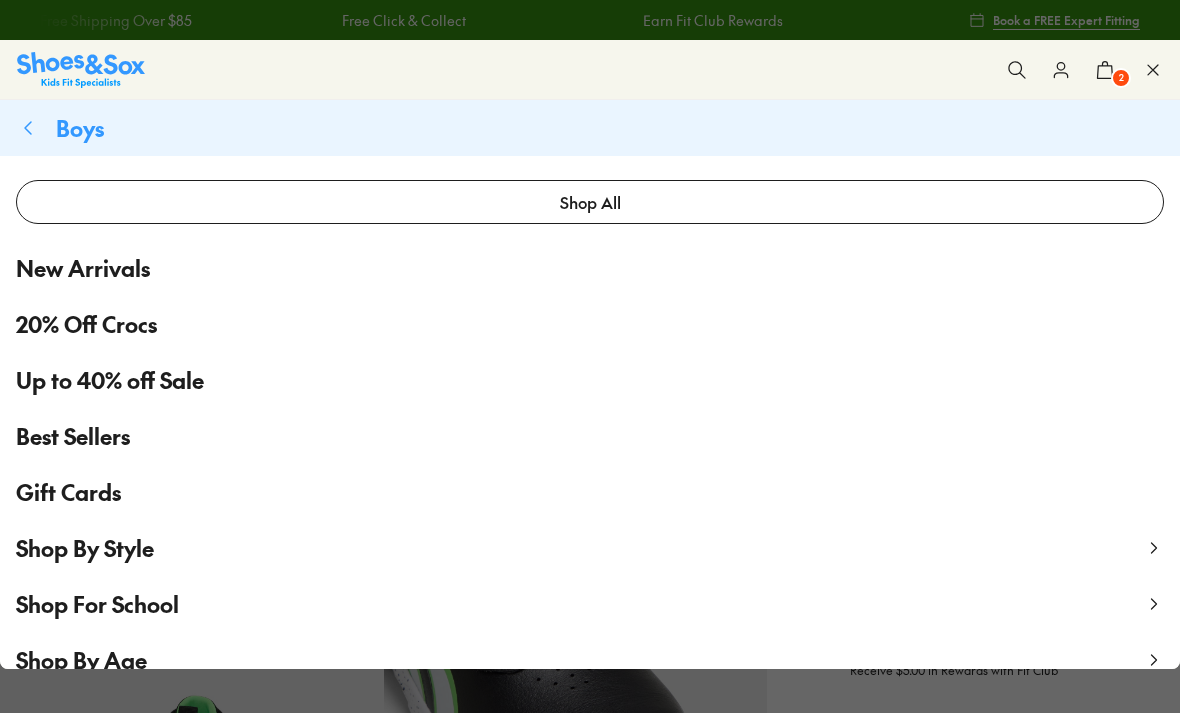 click on "Shop By Style" at bounding box center (85, 548) 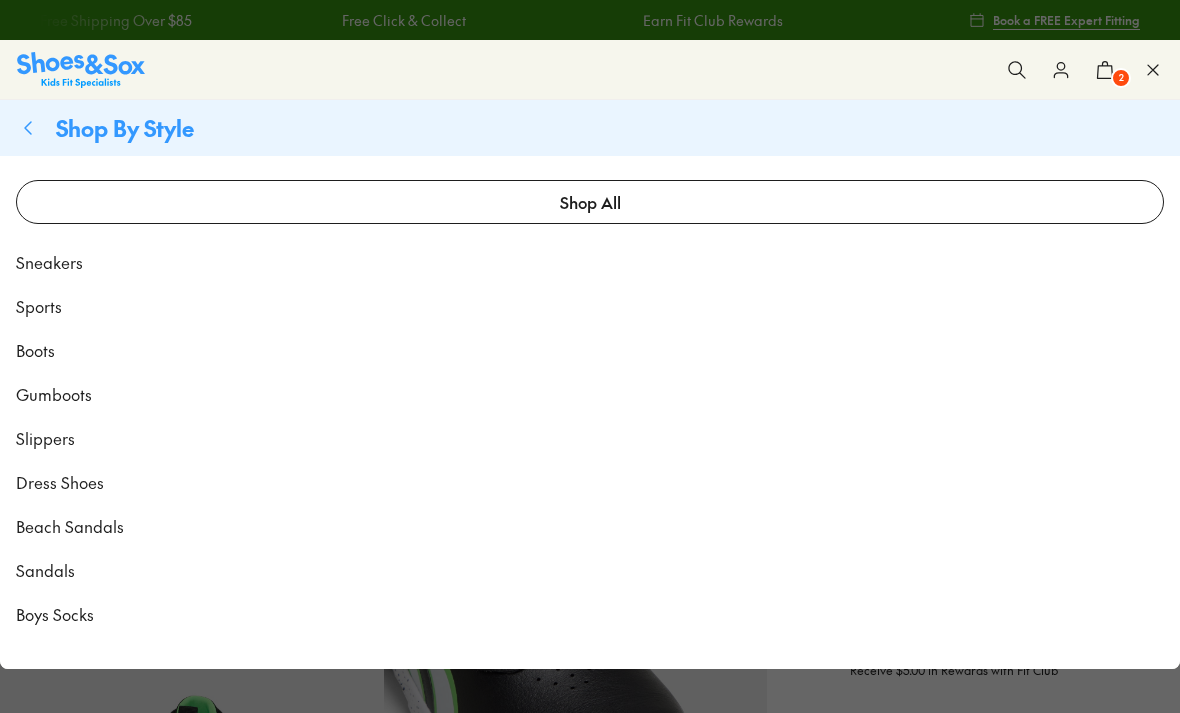 click on "Gumboots" at bounding box center (54, 394) 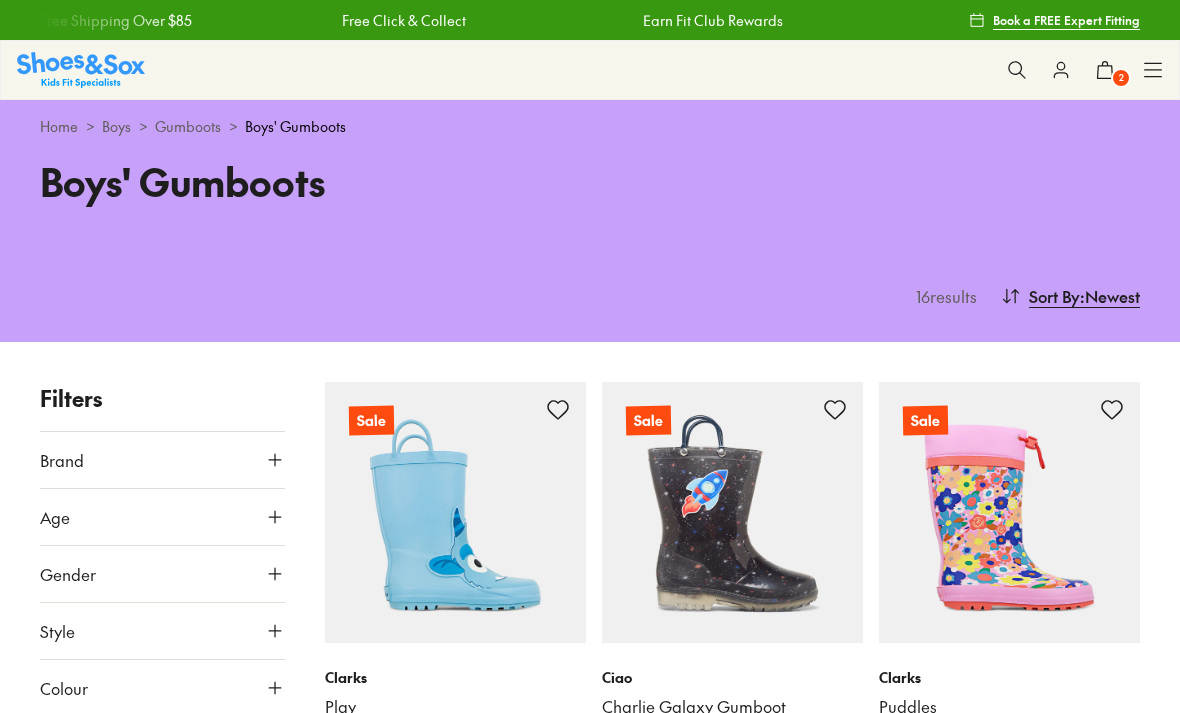 scroll, scrollTop: 0, scrollLeft: 0, axis: both 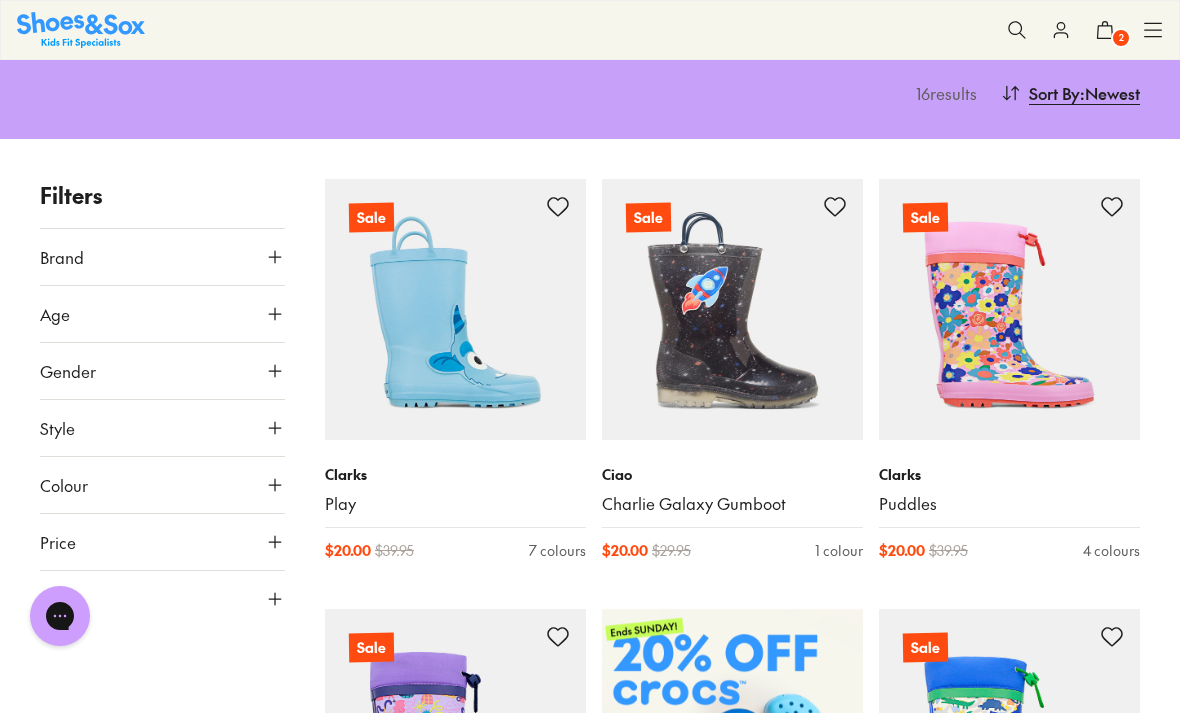 click on "Size" at bounding box center [162, 599] 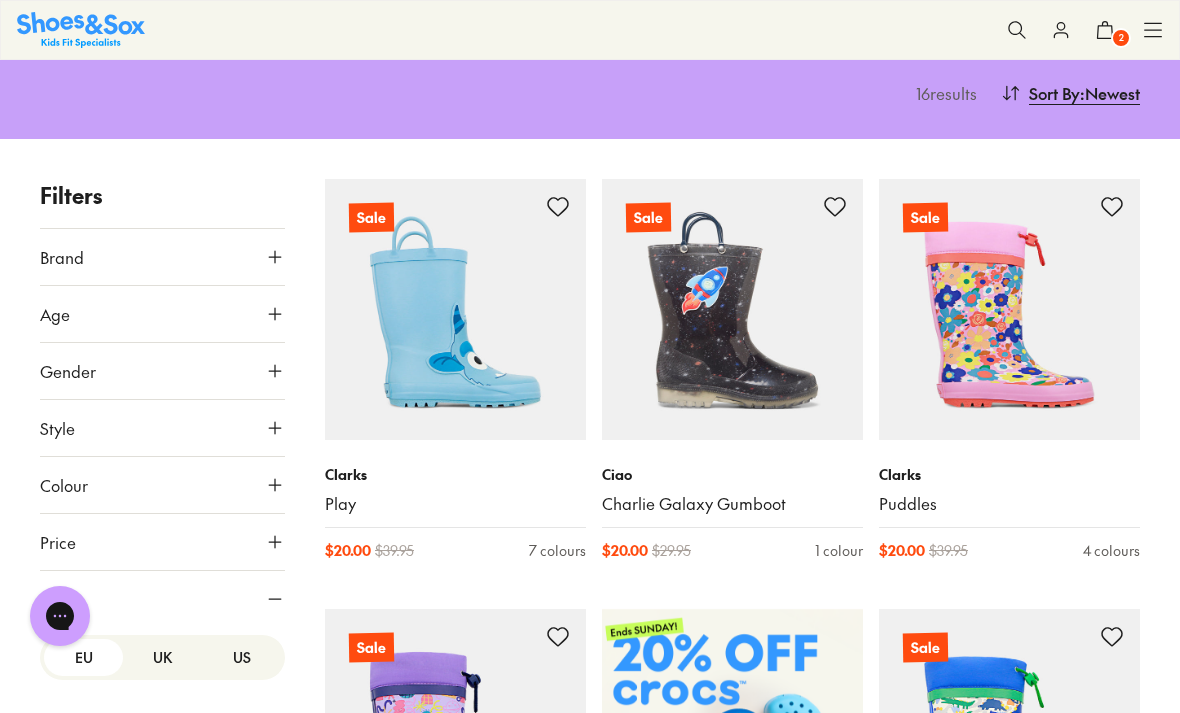 scroll, scrollTop: 0, scrollLeft: 0, axis: both 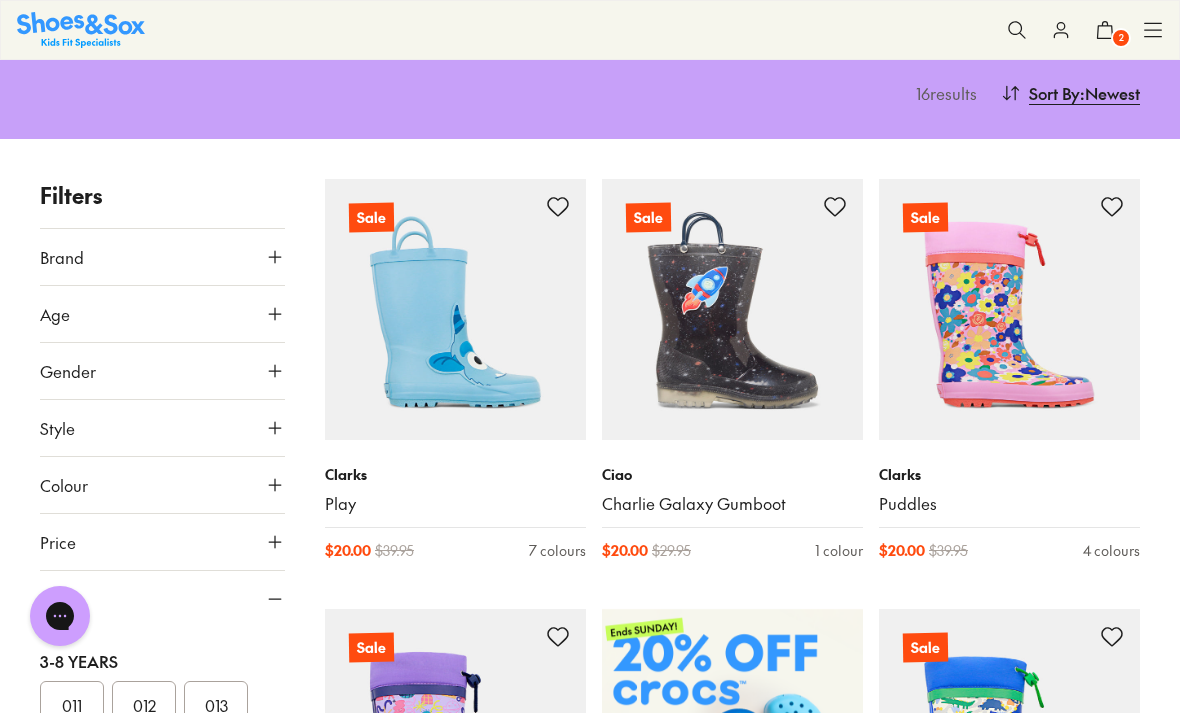 click on "013" at bounding box center (216, 705) 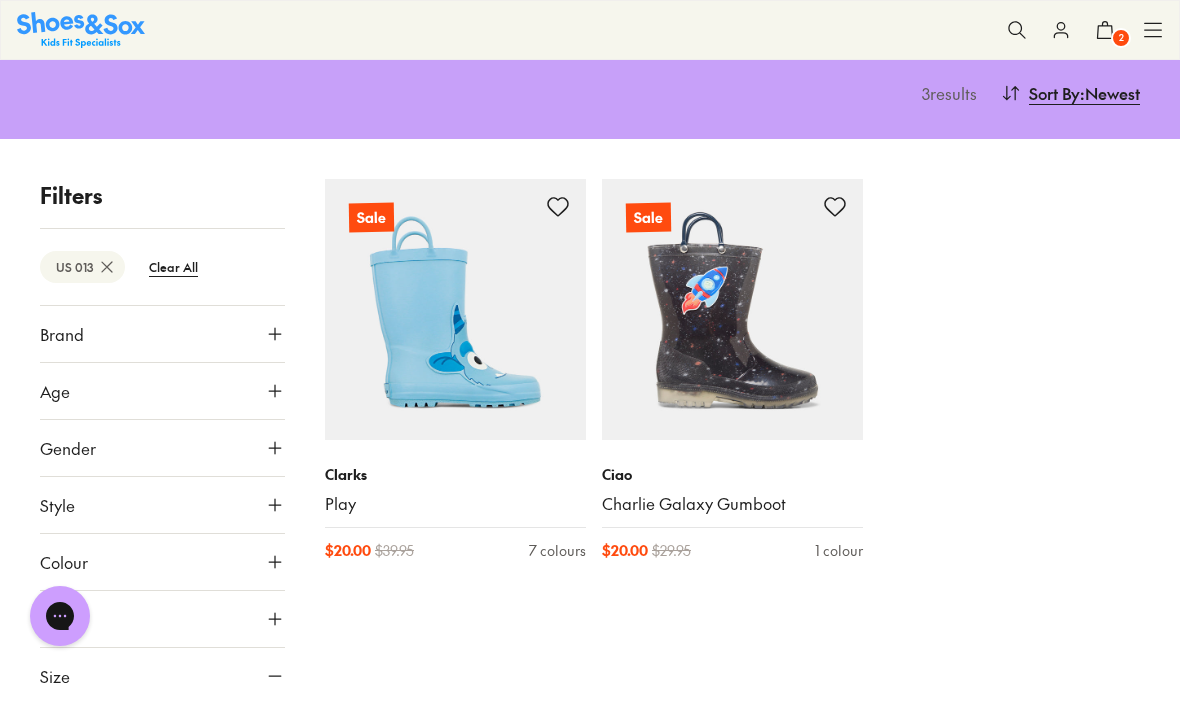 click on "Charlie Galaxy Gumboot" at bounding box center [732, 504] 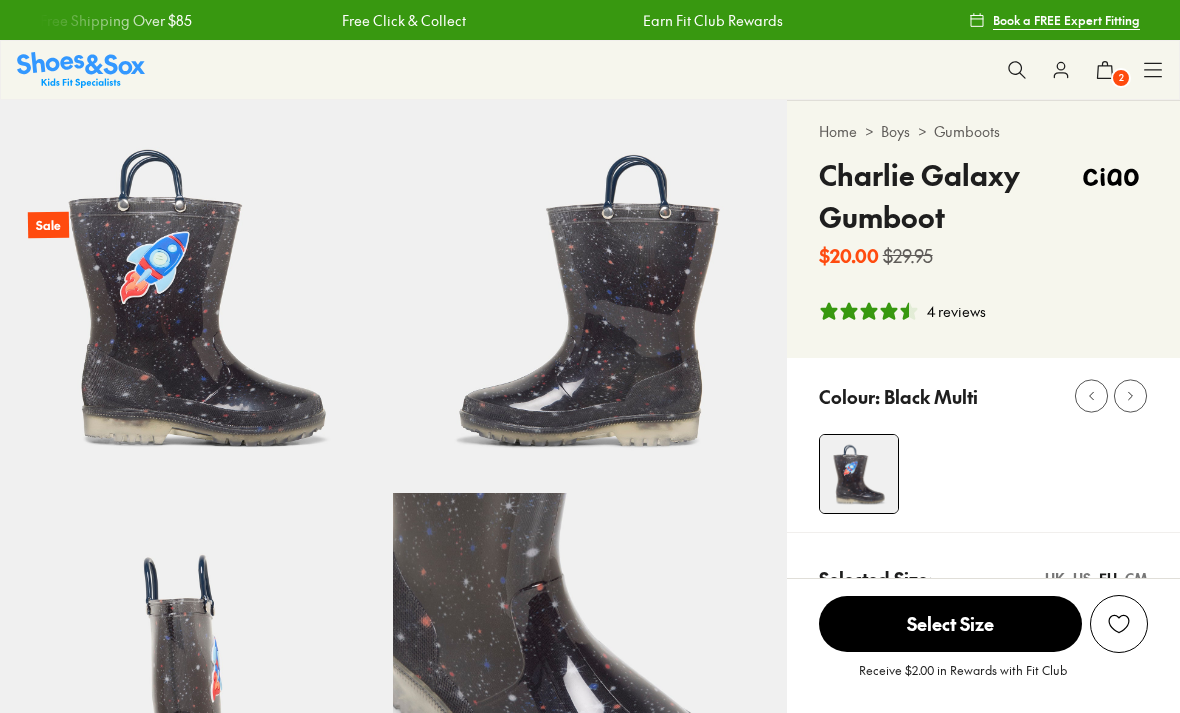scroll, scrollTop: 0, scrollLeft: 0, axis: both 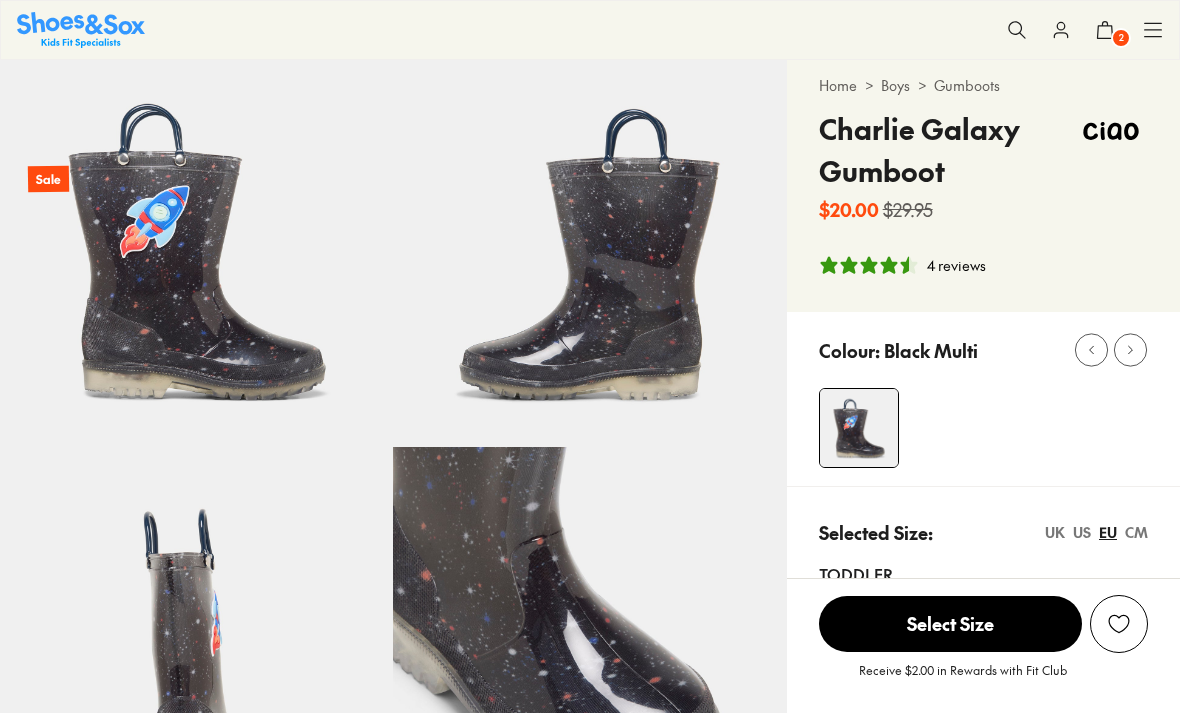 select on "*" 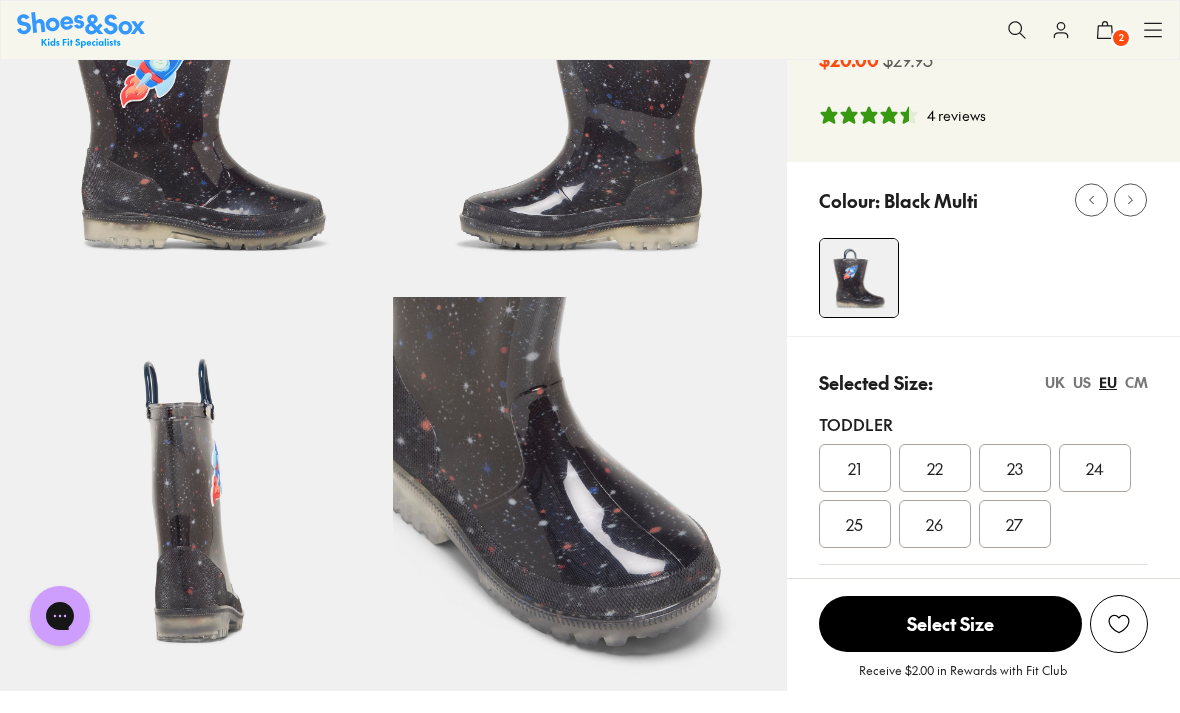 scroll, scrollTop: 0, scrollLeft: 0, axis: both 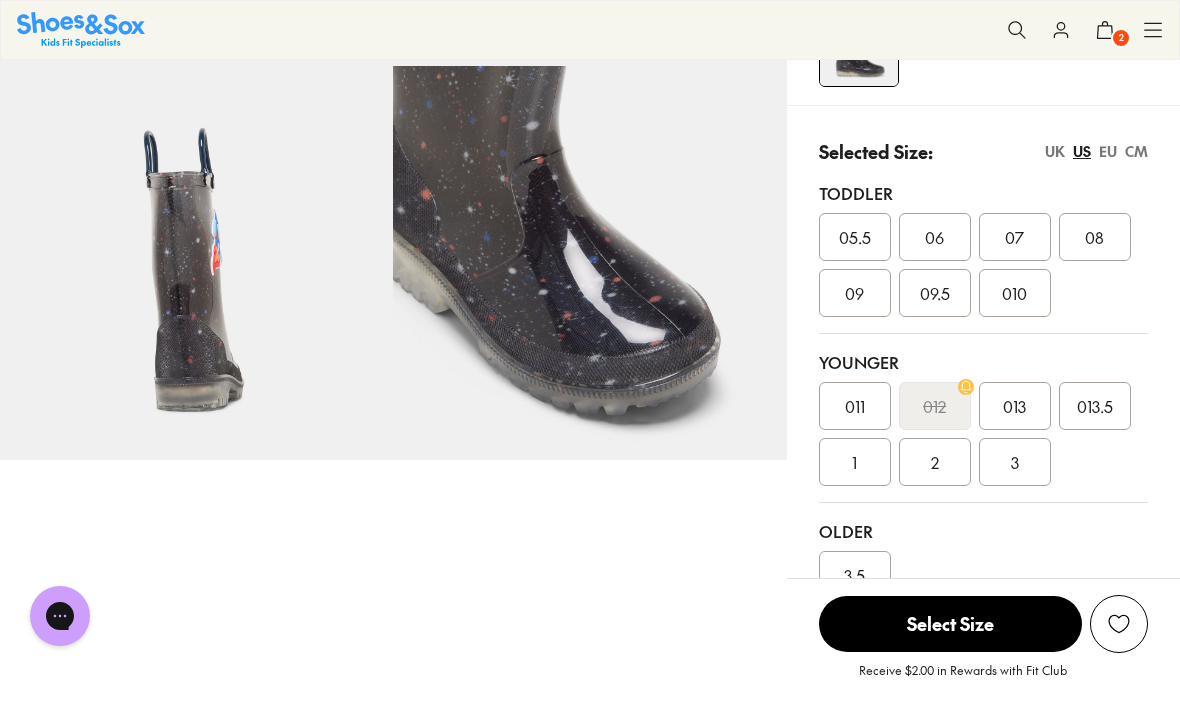 click on "013" at bounding box center (1014, 406) 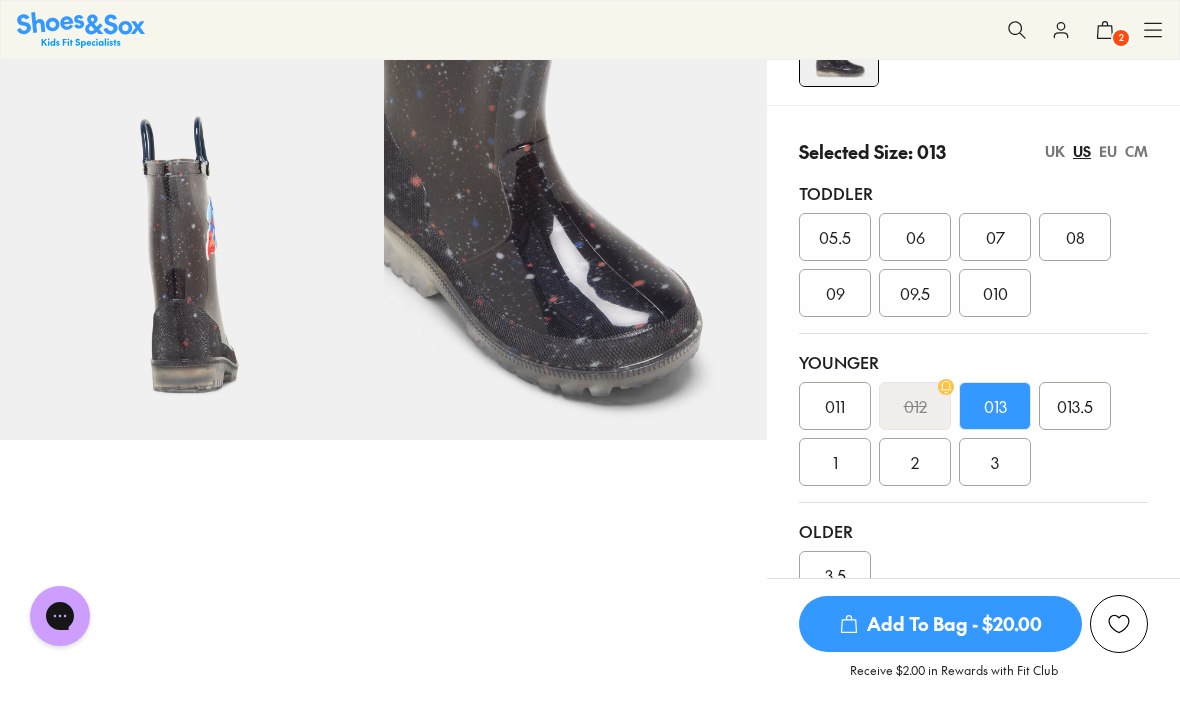 click 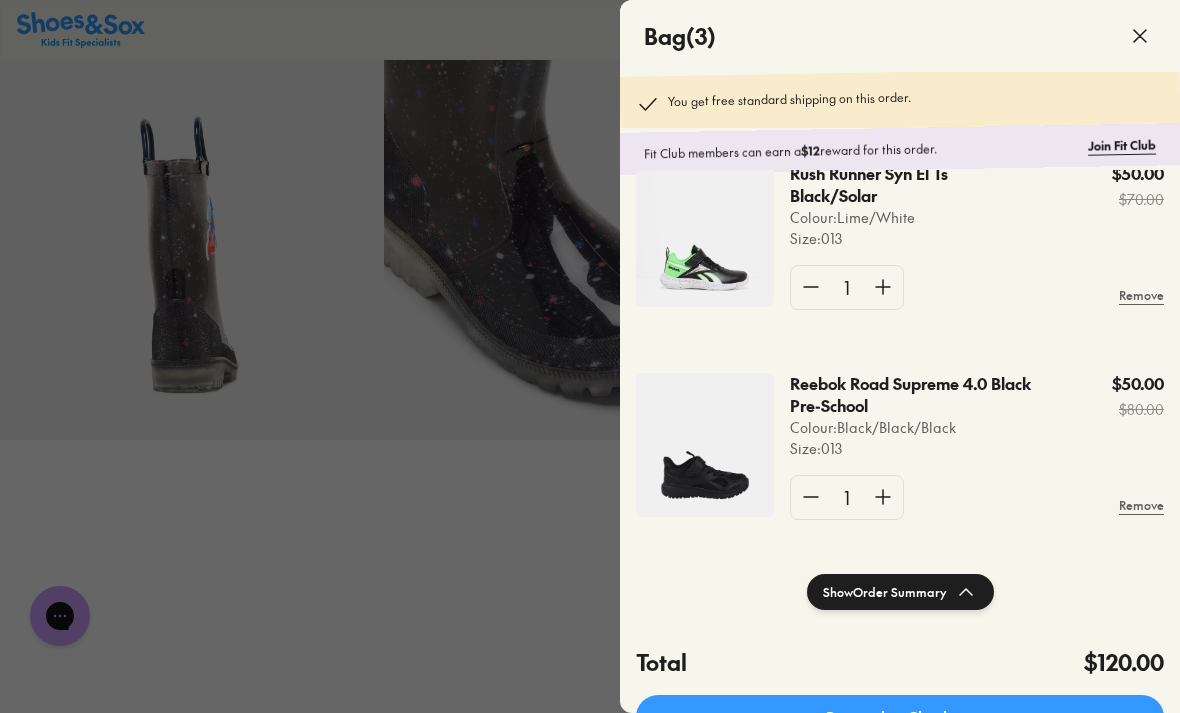 scroll, scrollTop: 256, scrollLeft: 0, axis: vertical 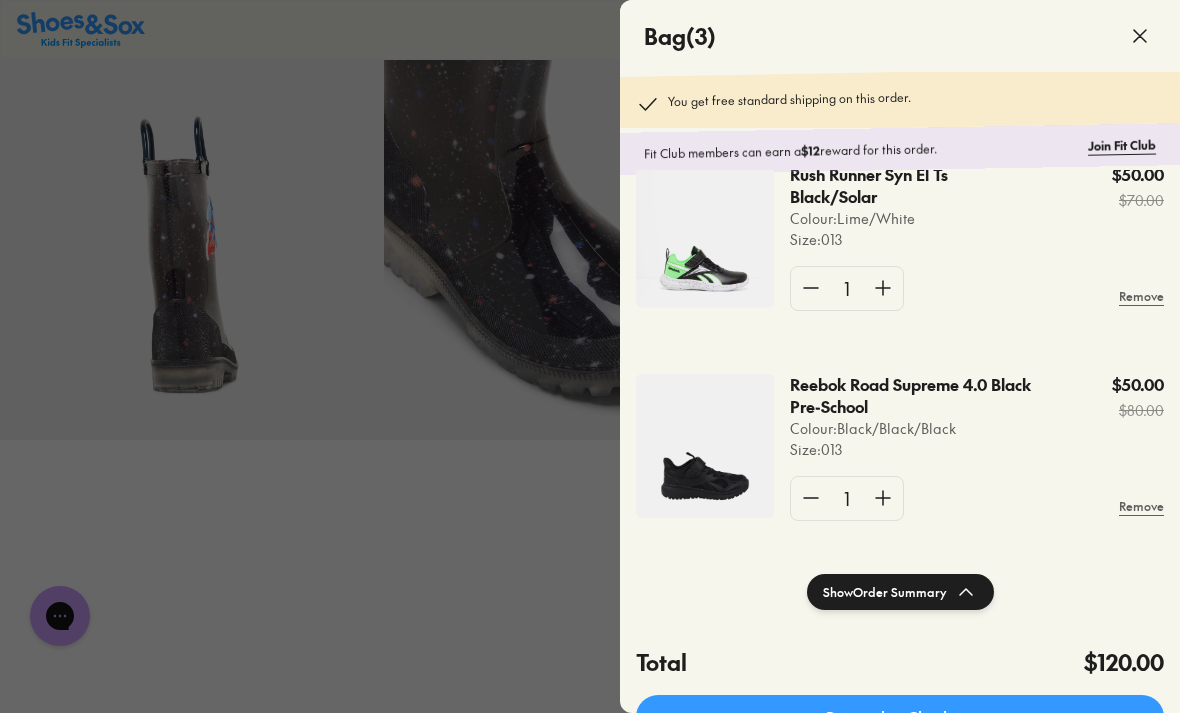 click on "Proceed to Checkout" 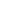 scroll, scrollTop: 0, scrollLeft: 0, axis: both 